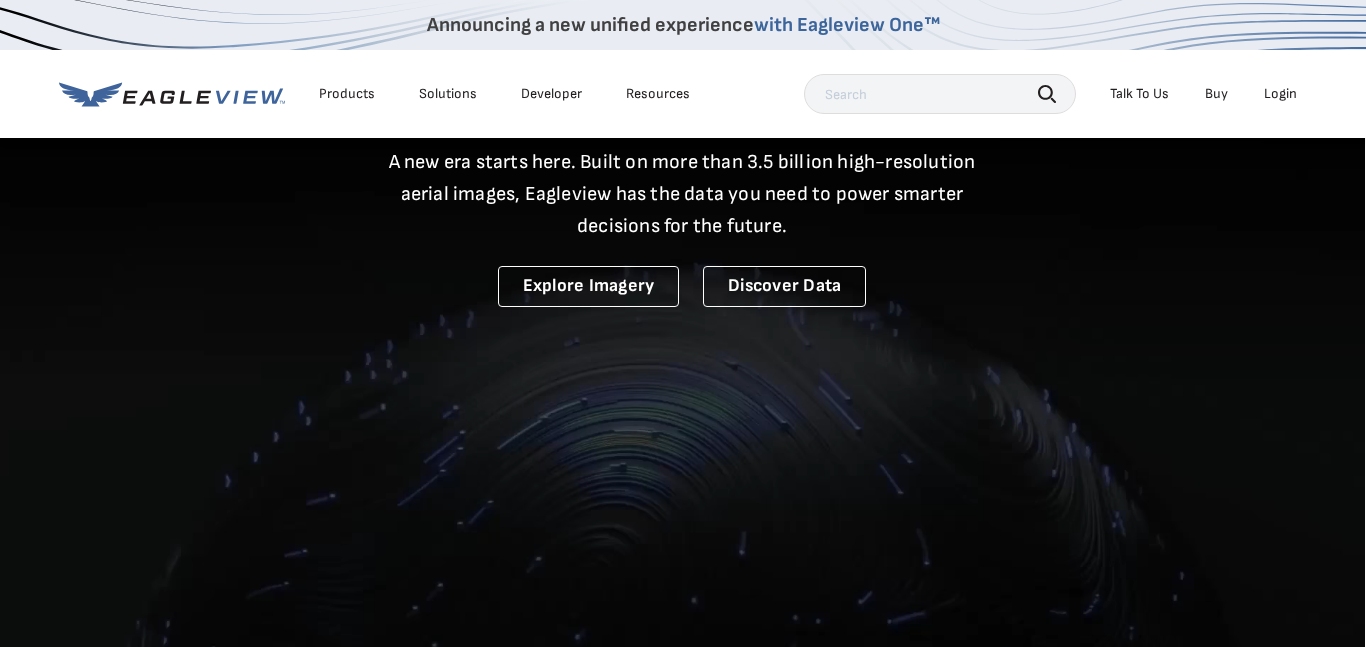 scroll, scrollTop: 523, scrollLeft: 1, axis: both 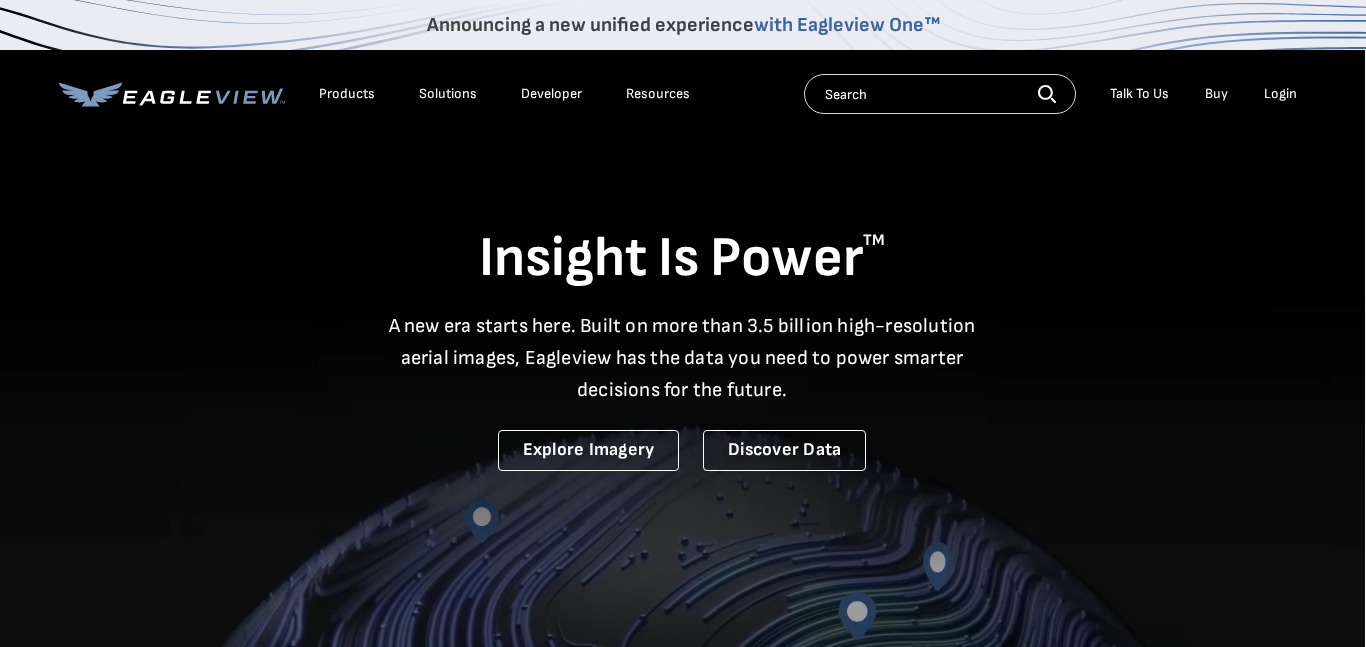 click on "Login" at bounding box center [1280, 94] 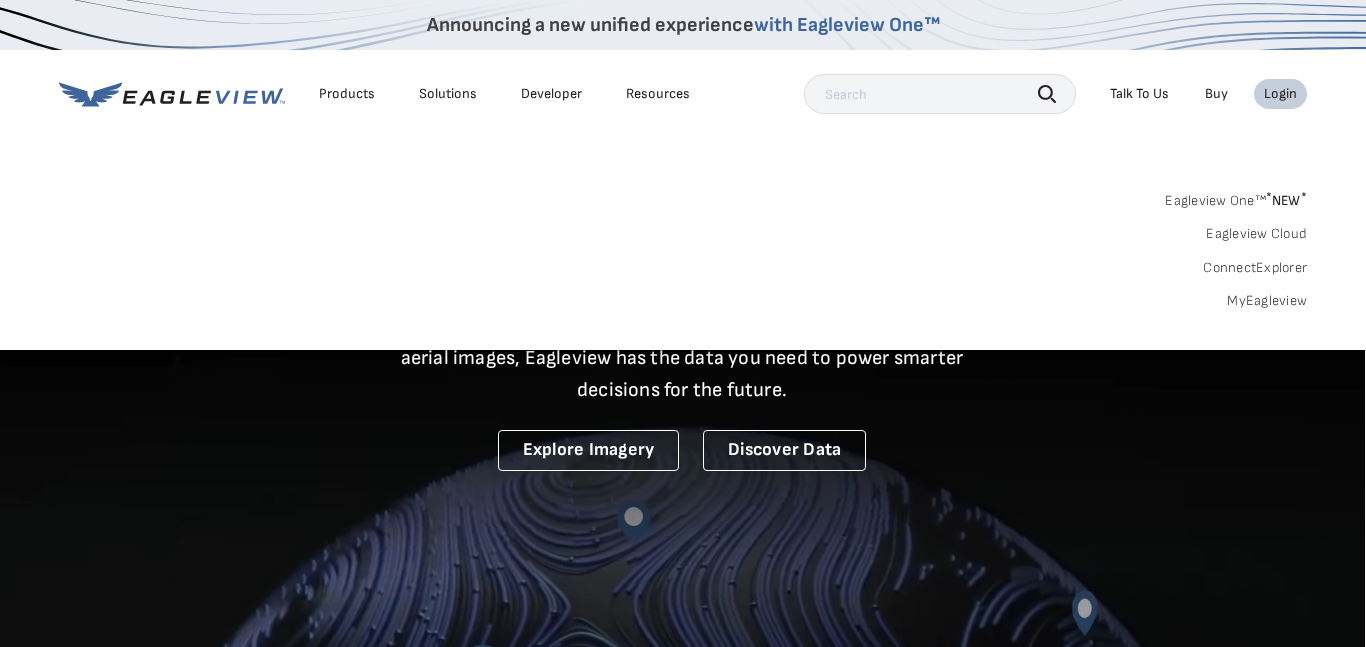 click on "Login" at bounding box center (1280, 94) 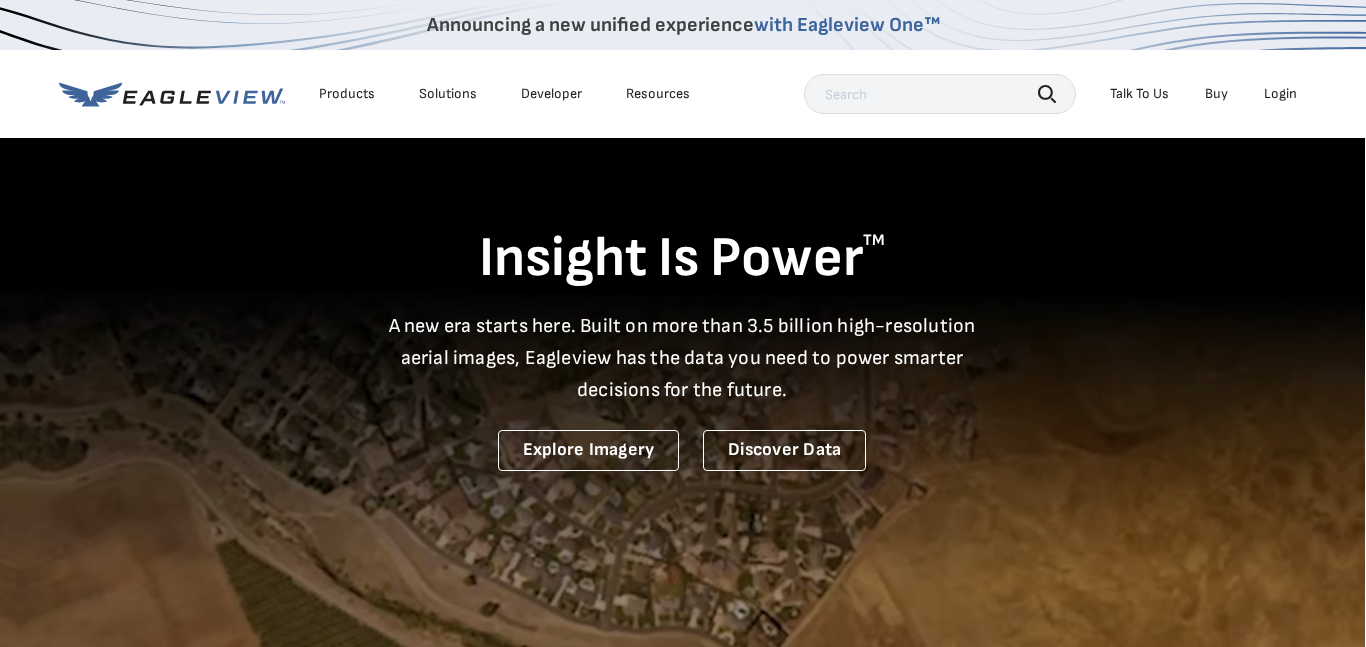 click on "Login" at bounding box center [1280, 94] 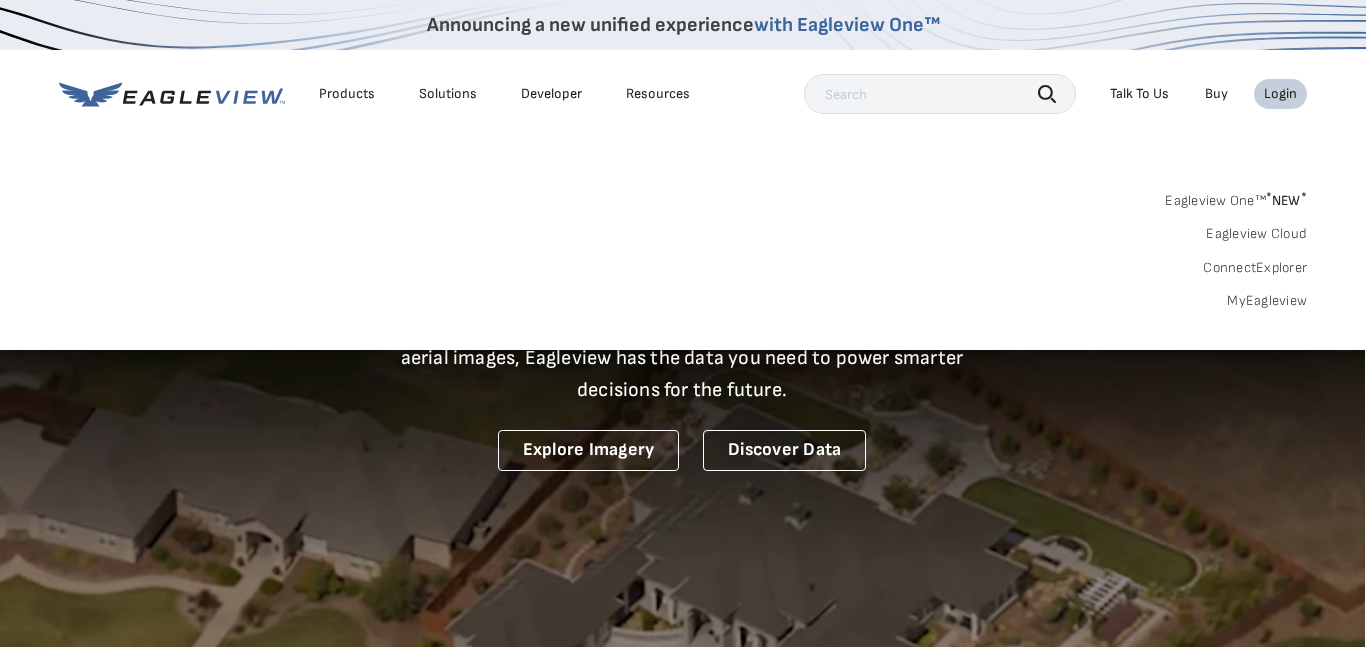 click on "MyEagleview" at bounding box center (1267, 301) 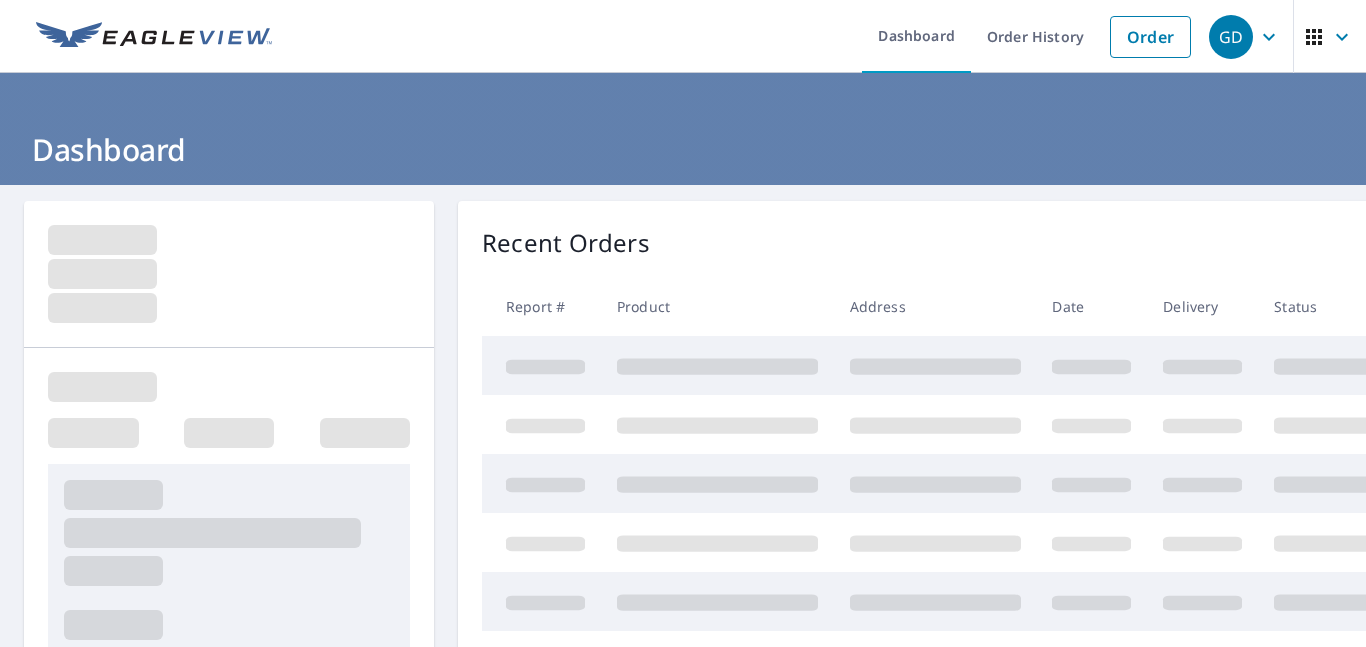 scroll, scrollTop: 0, scrollLeft: 0, axis: both 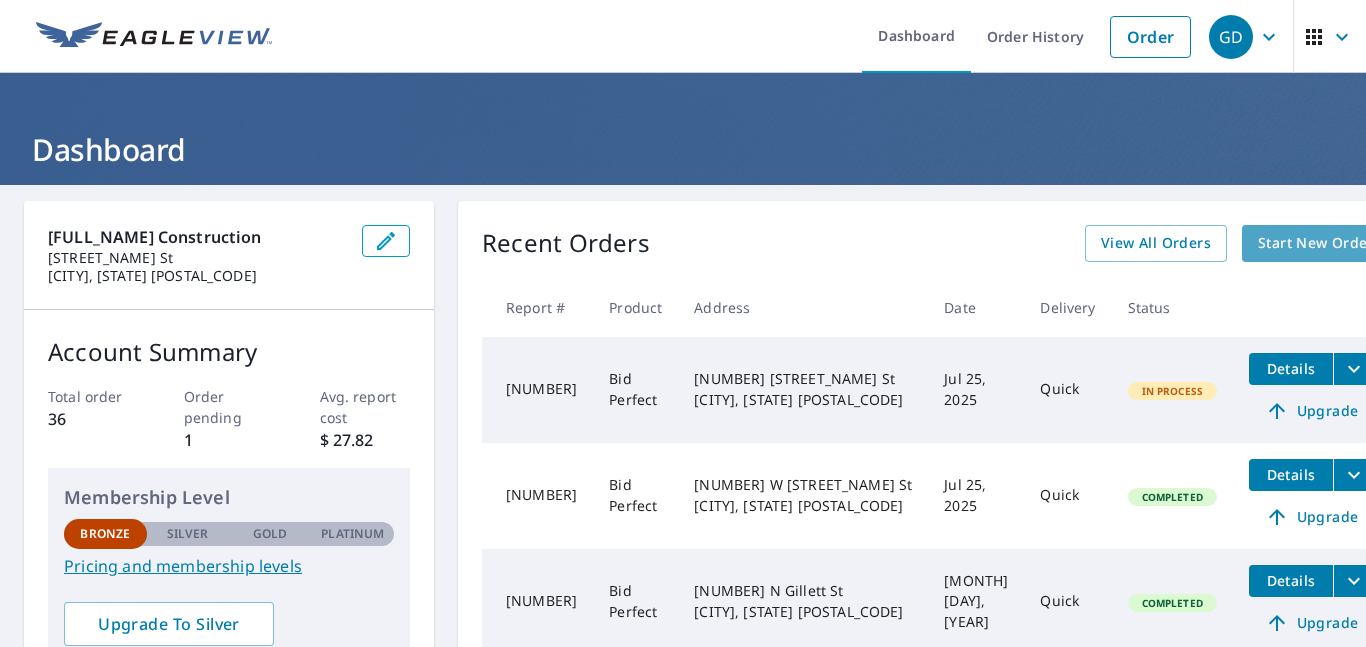 click on "Start New Order" at bounding box center (1316, 243) 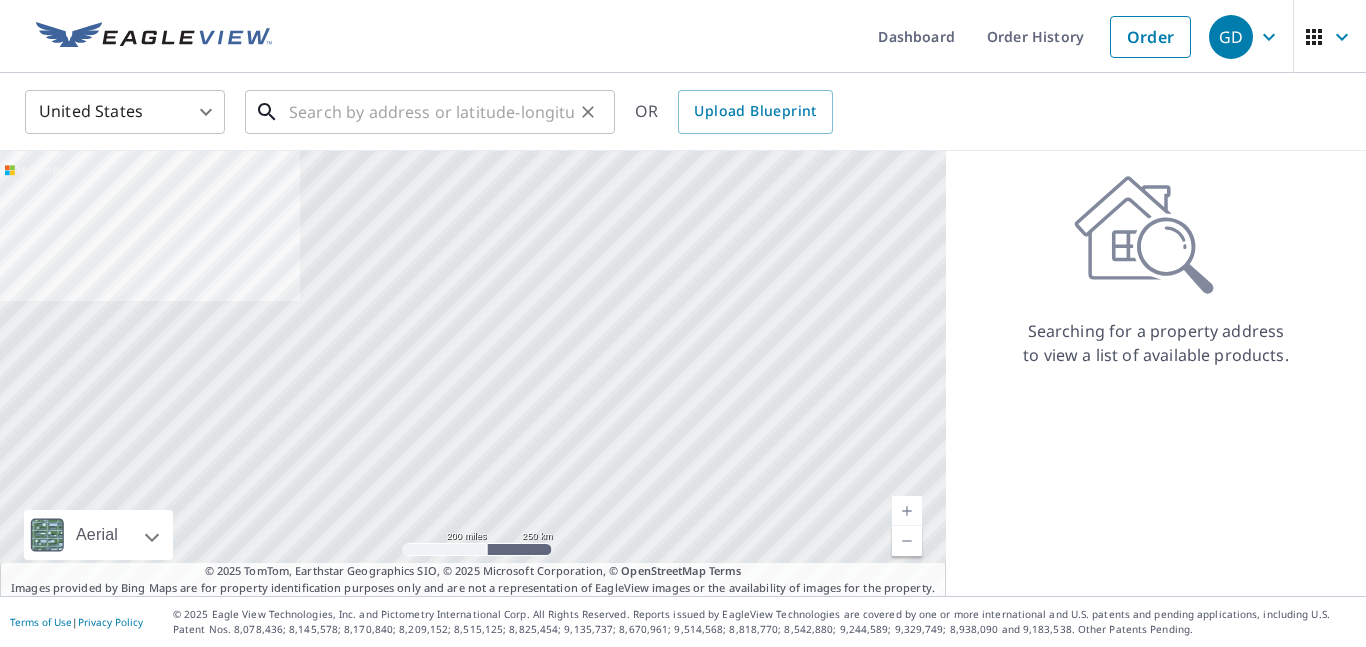 click at bounding box center [431, 112] 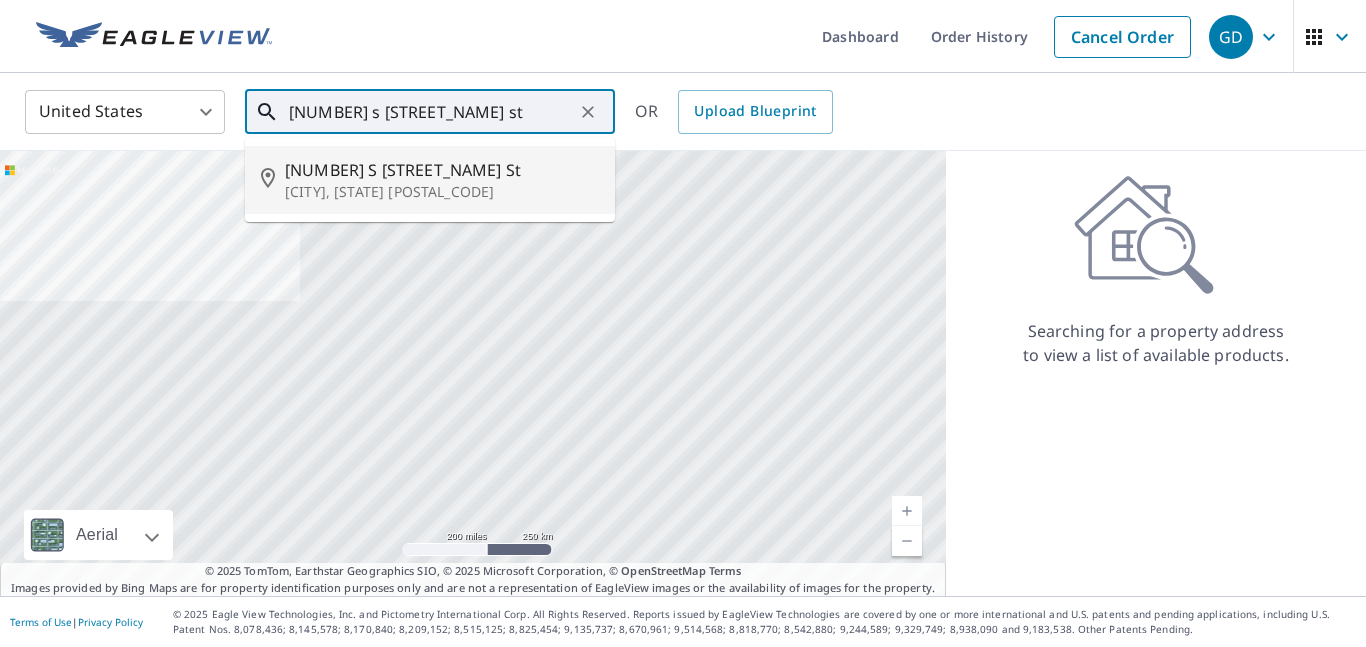 click on "[CITY], [STATE] [POSTAL_CODE]" at bounding box center (442, 192) 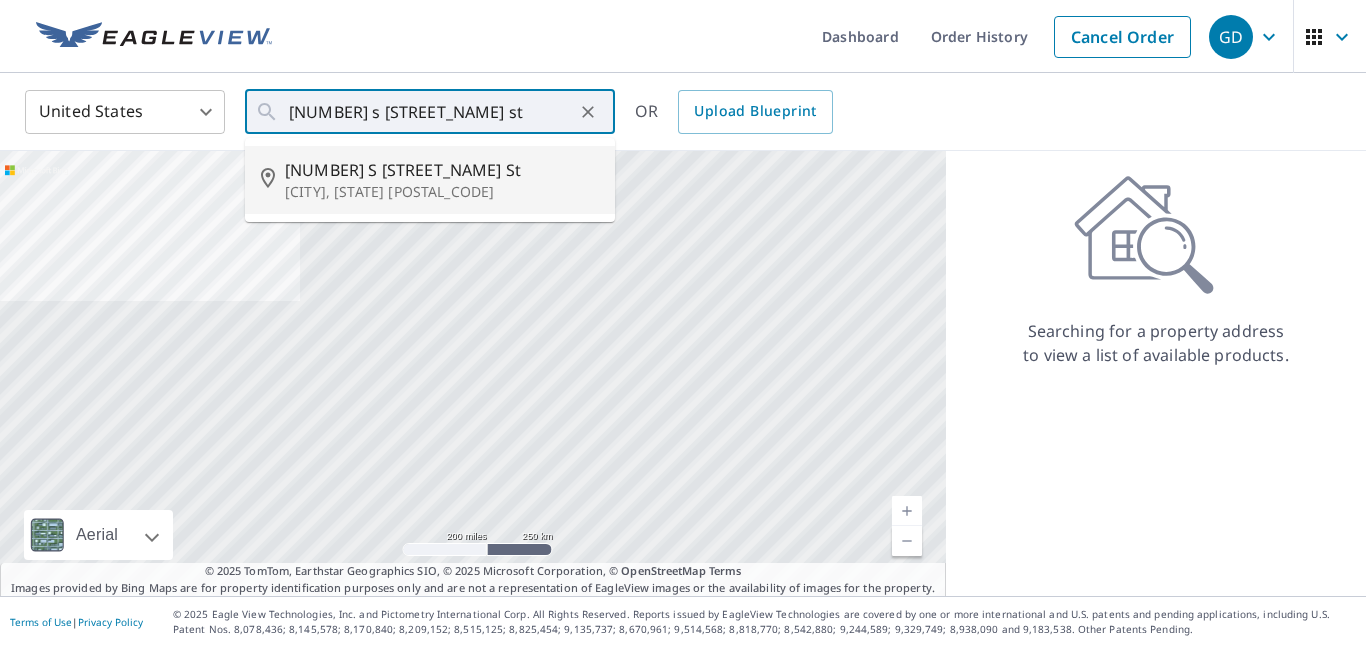 type on "[NUMBER] S [STREET_NAME] St, [CITY], [STATE] [POSTAL_CODE]" 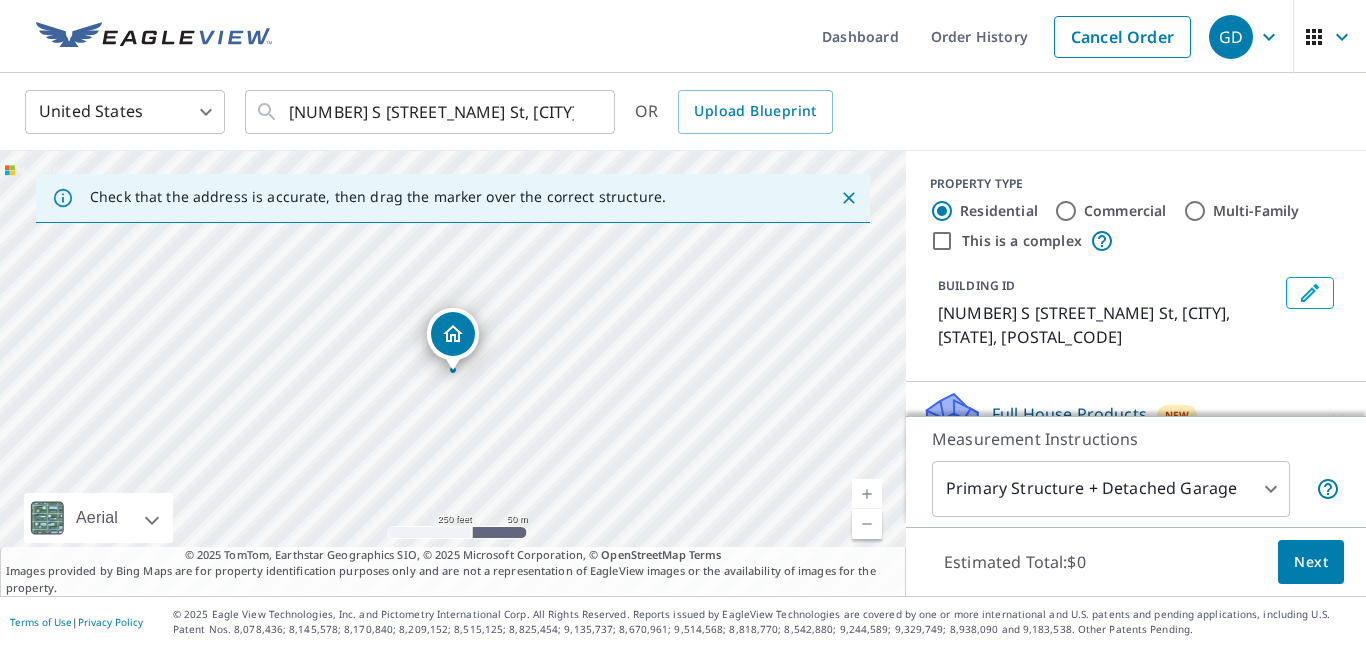 click 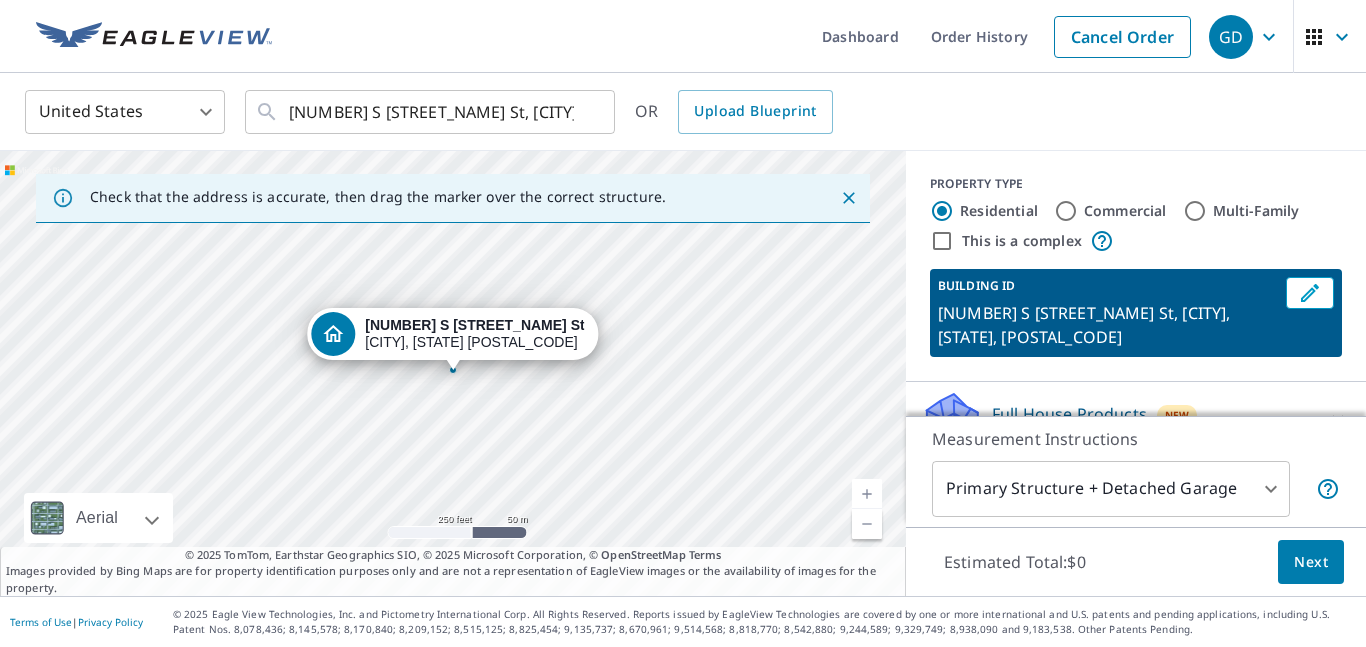 click at bounding box center [453, 370] 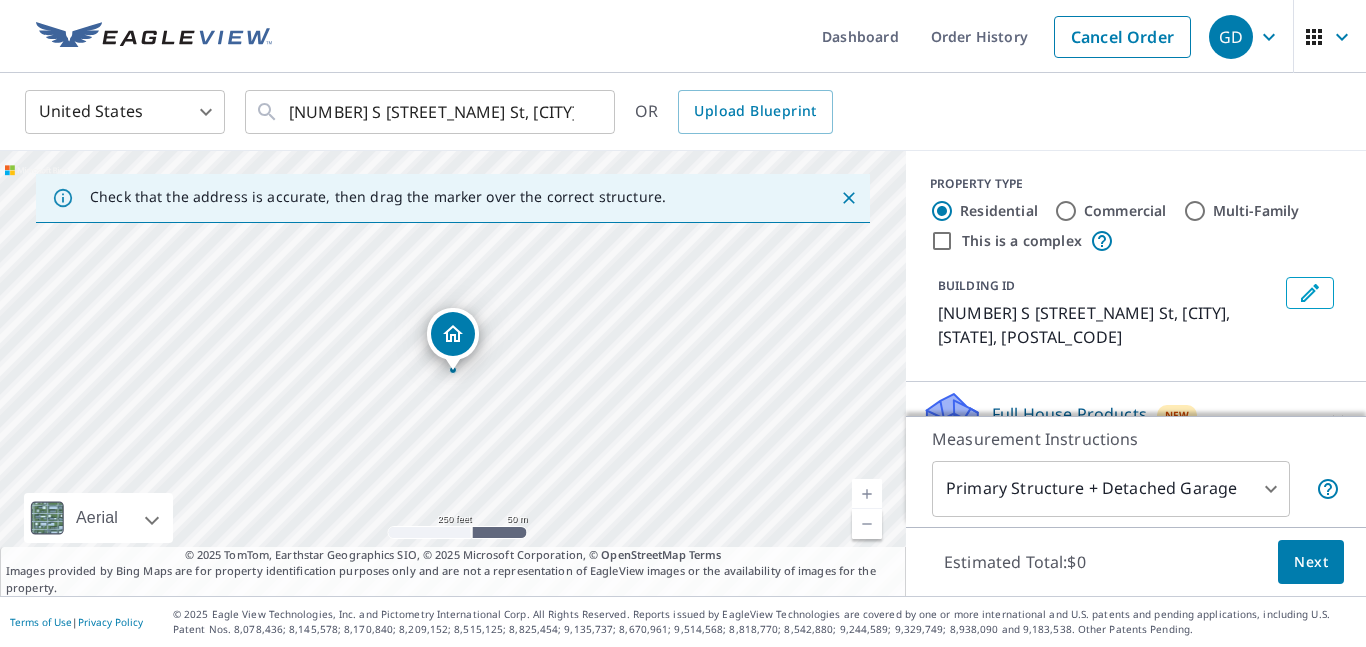 click at bounding box center (453, 370) 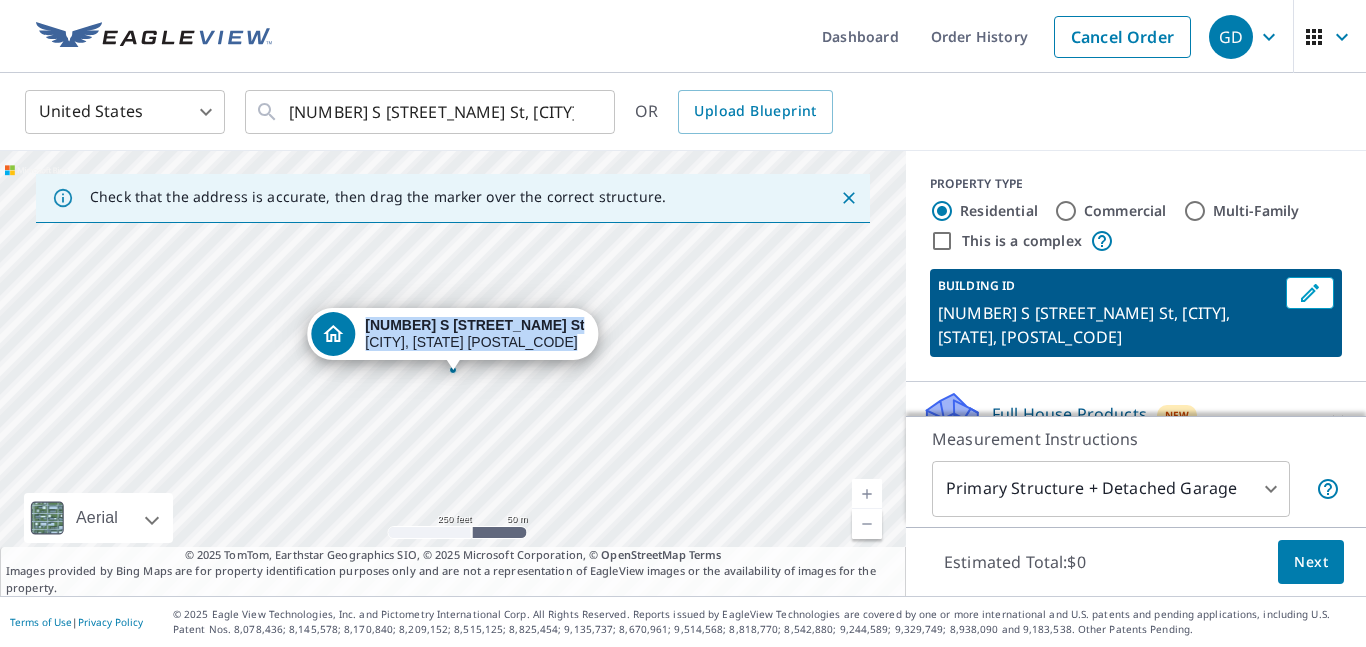 click at bounding box center (453, 370) 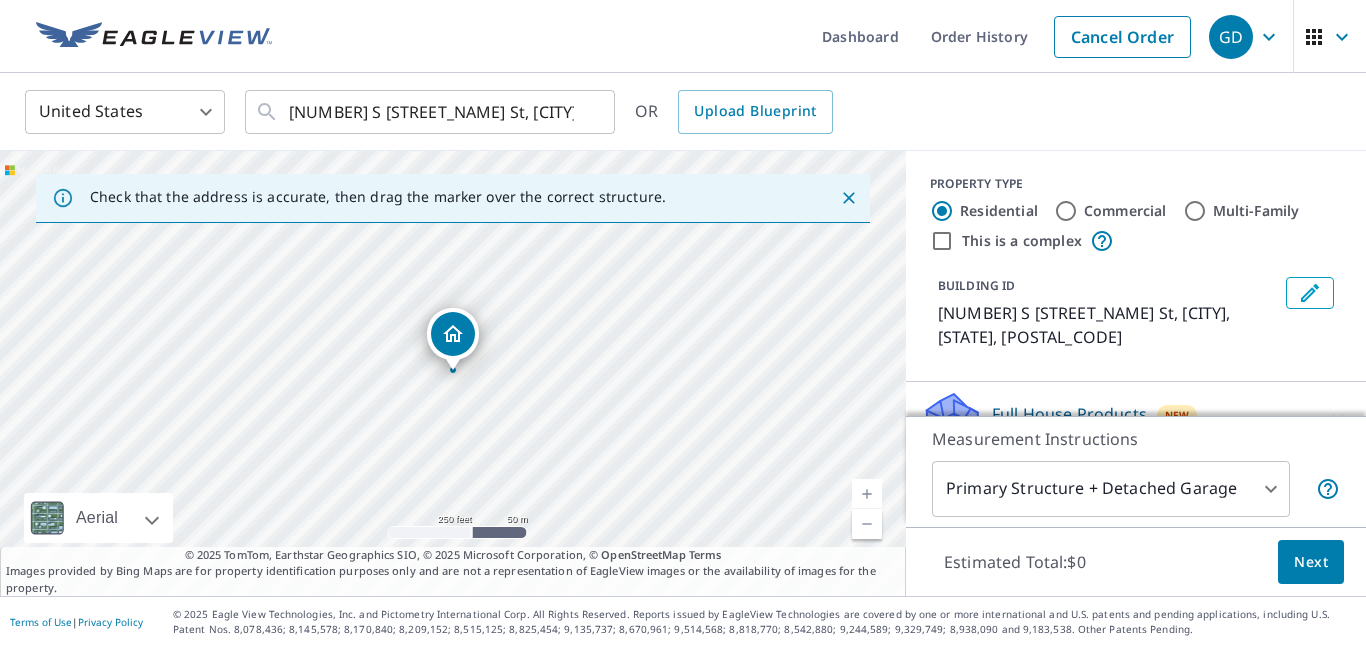 click at bounding box center (867, 494) 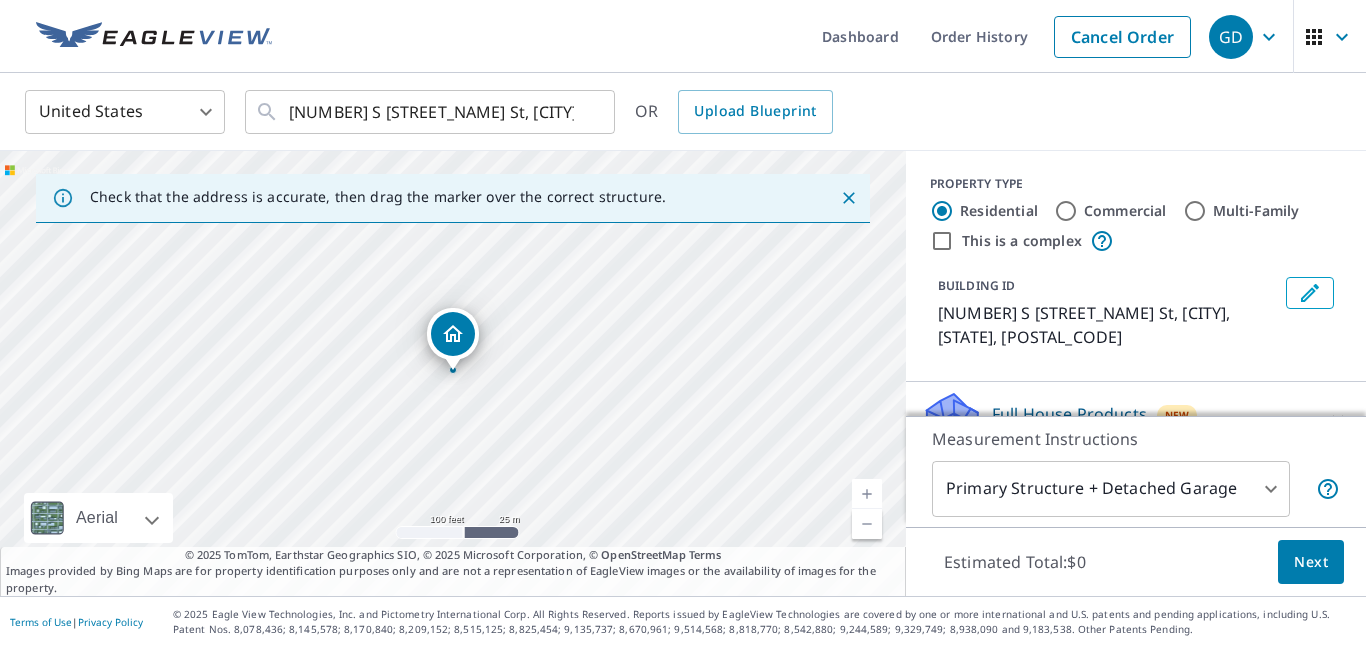 click at bounding box center [867, 494] 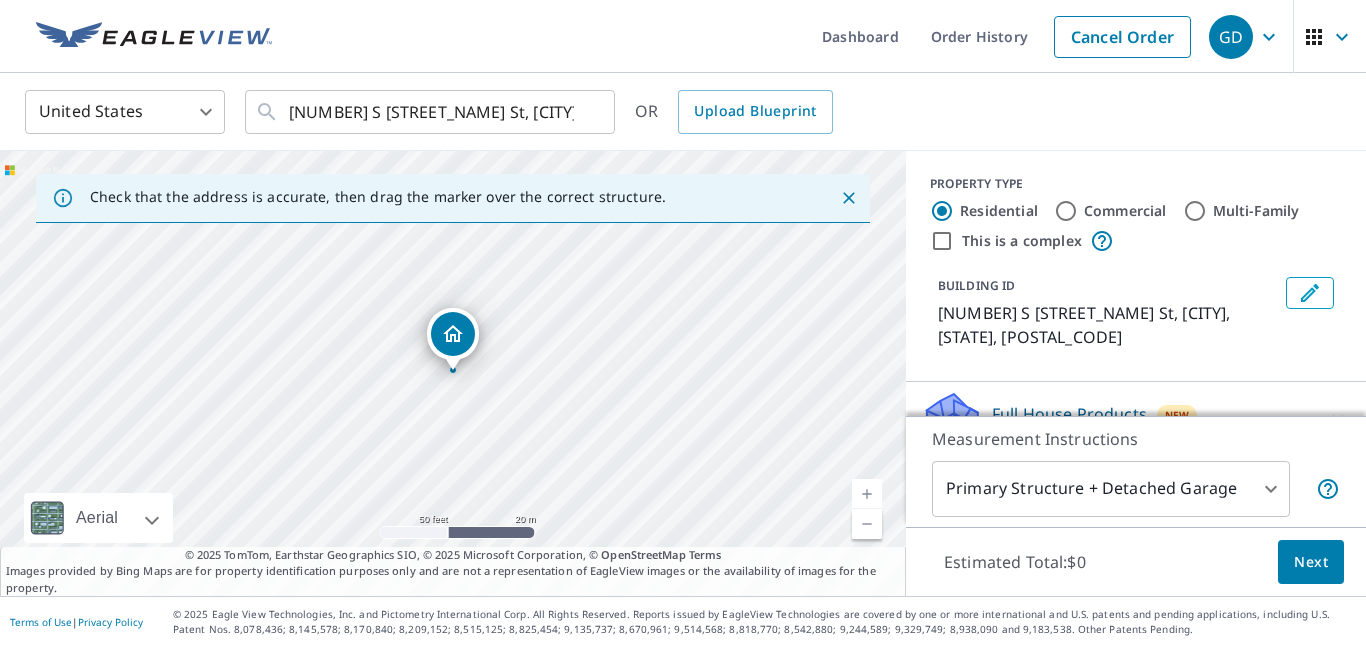 click at bounding box center (867, 494) 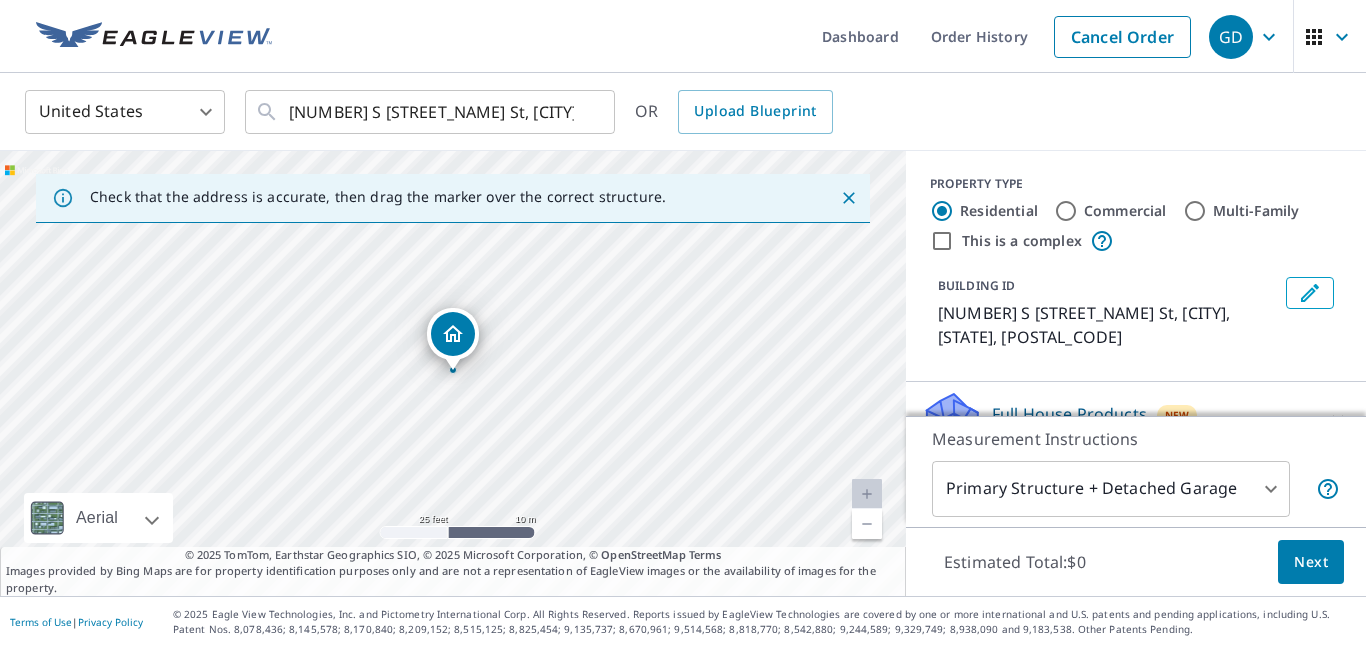 click at bounding box center (867, 524) 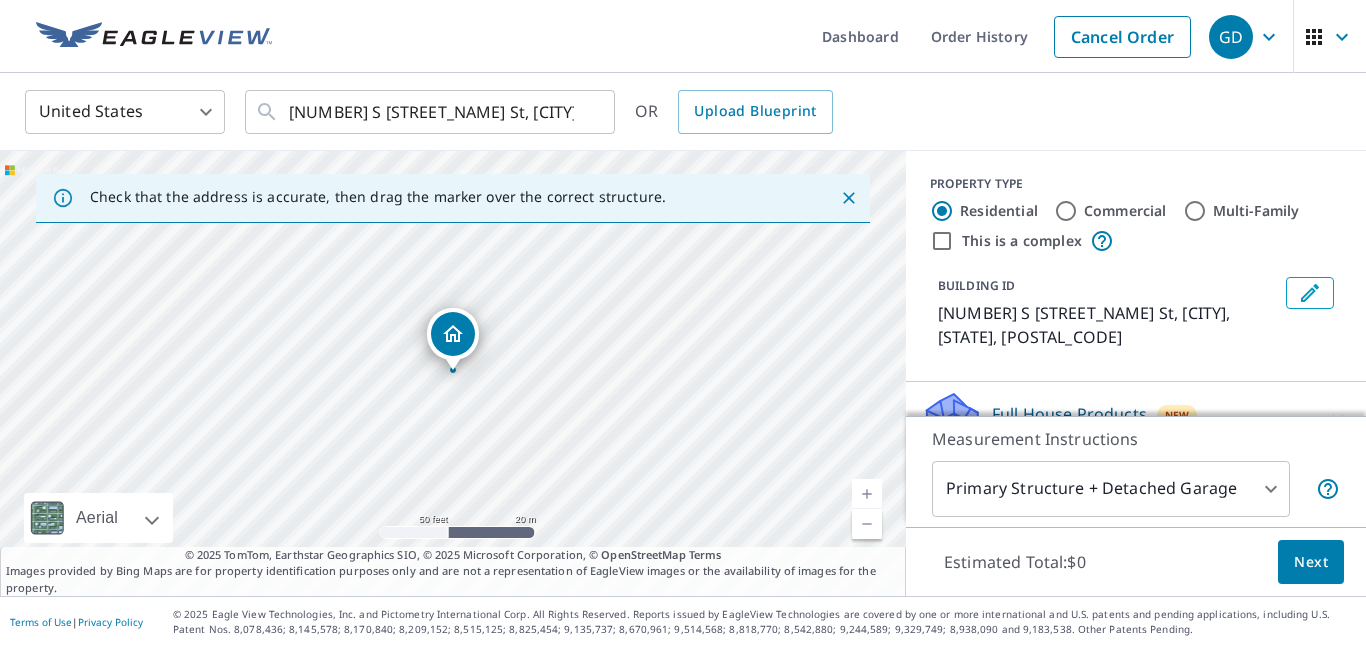 click at bounding box center [867, 524] 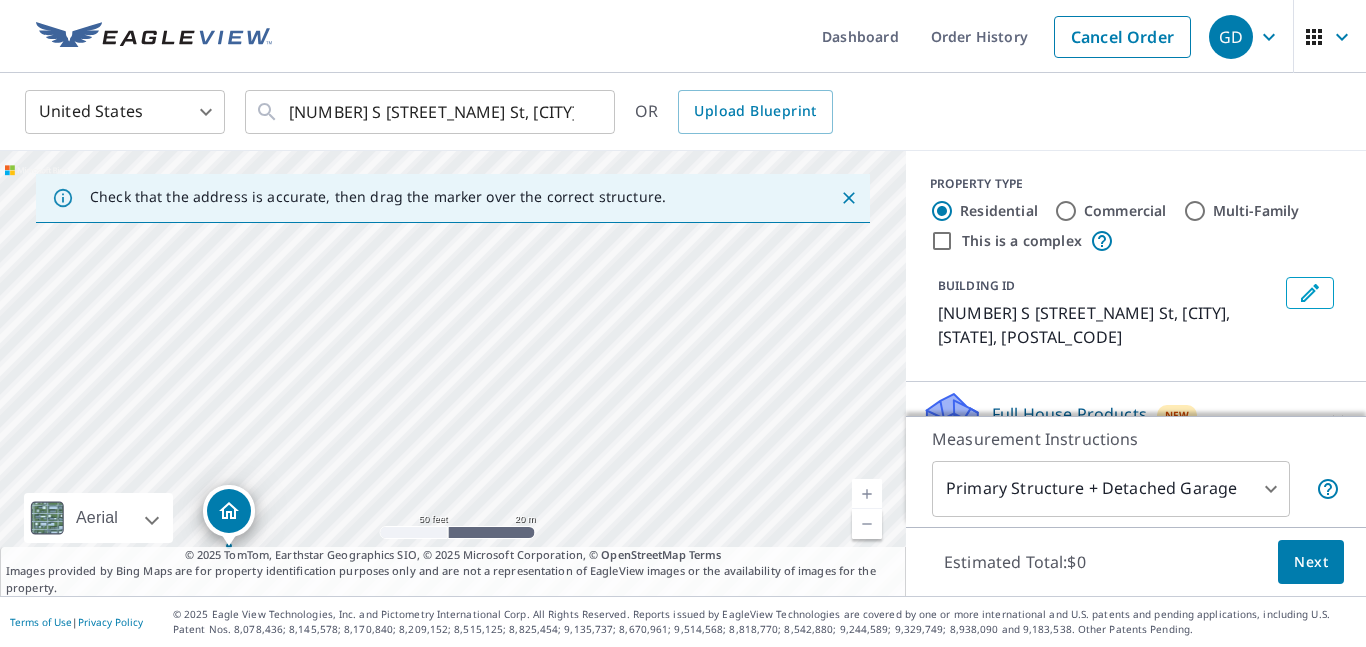 click on "[NUMBER] S [STREET_NAME] St, [CITY], [STATE] [POSTAL_CODE]" at bounding box center (453, 373) 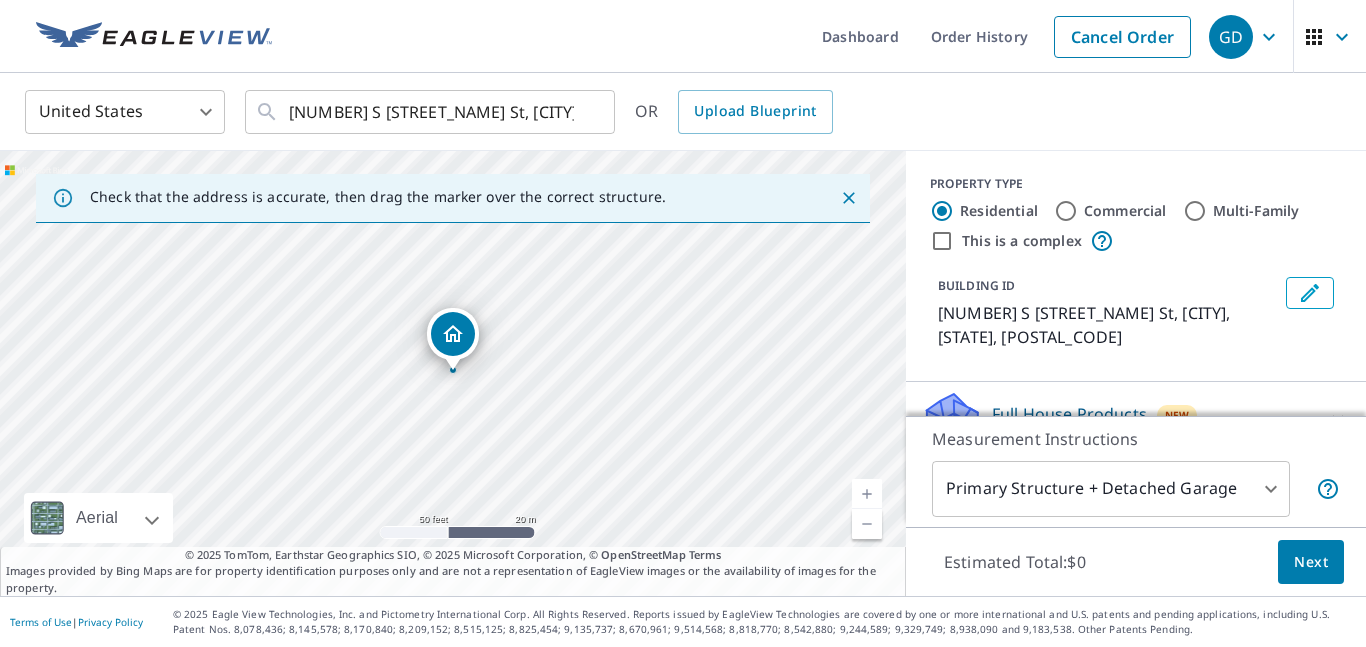 click at bounding box center [453, 360] 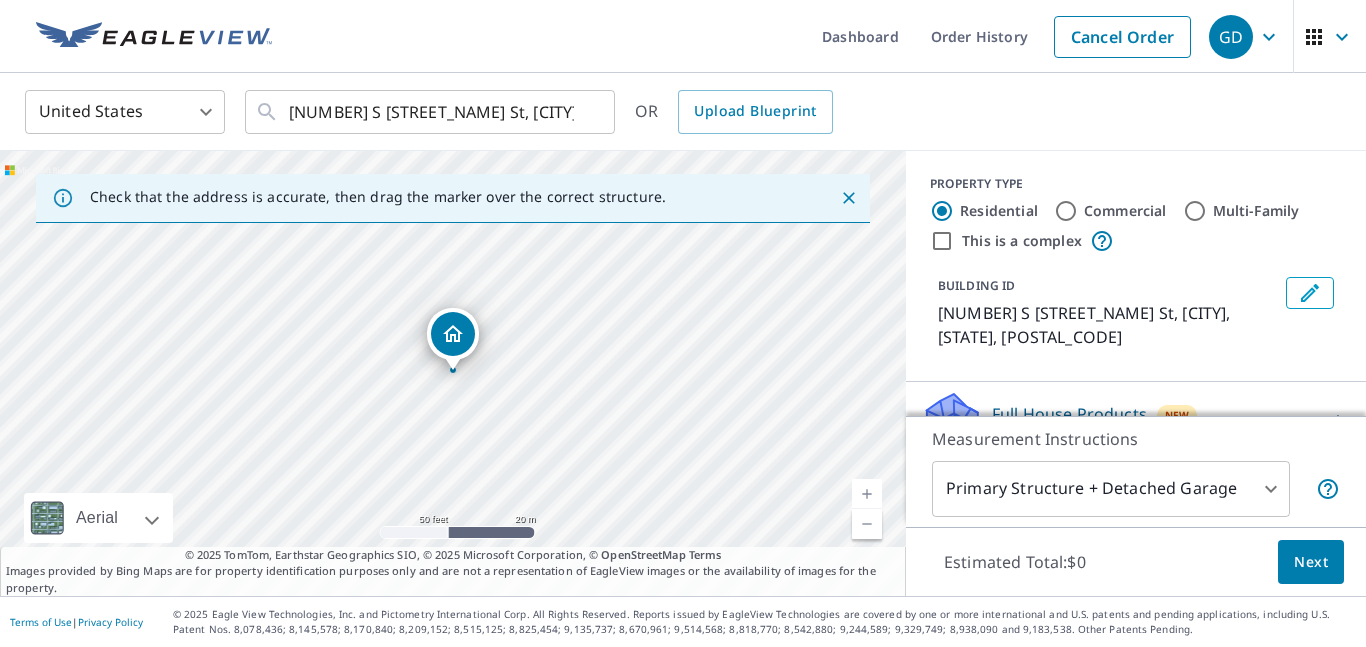 click 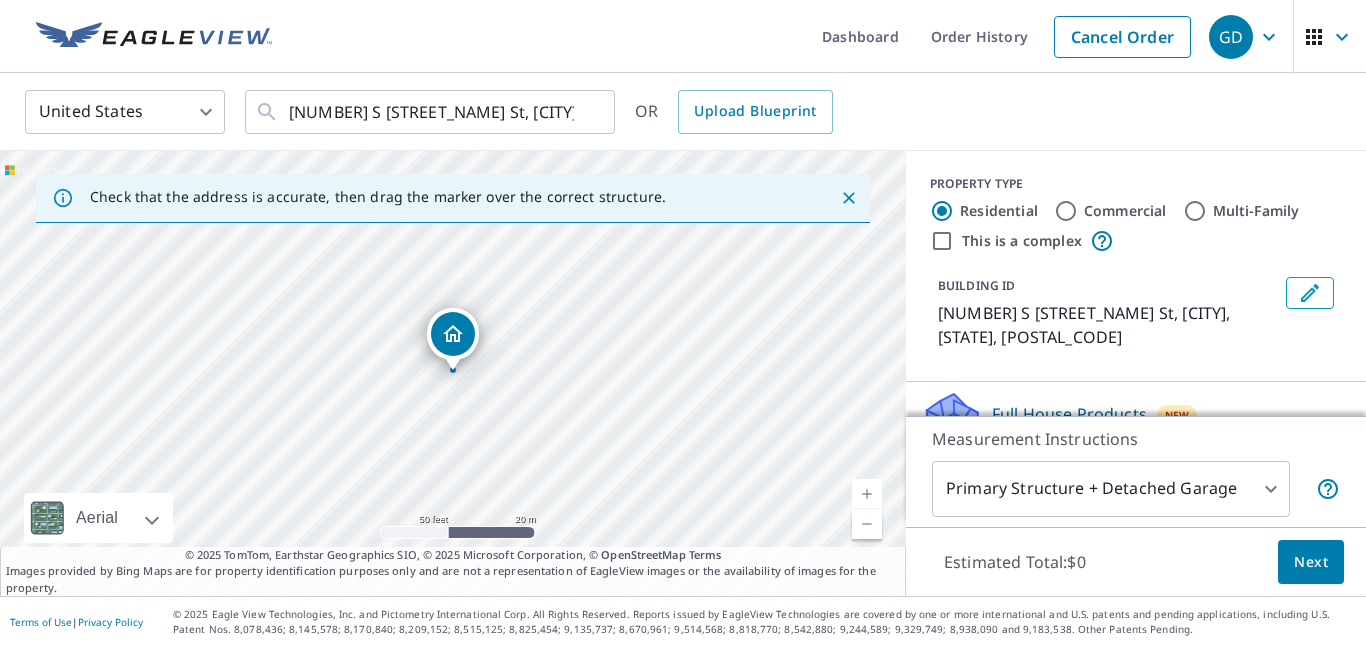 click on "Next" at bounding box center (1311, 562) 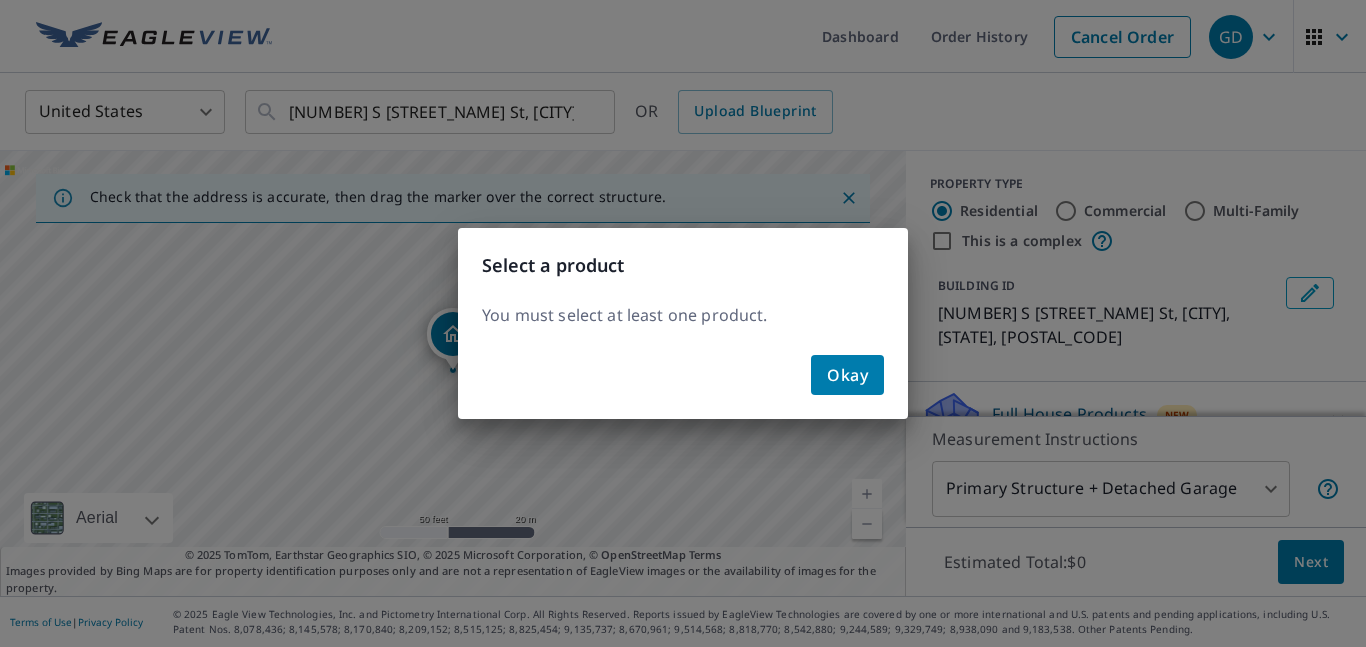 click on "Okay" at bounding box center [847, 375] 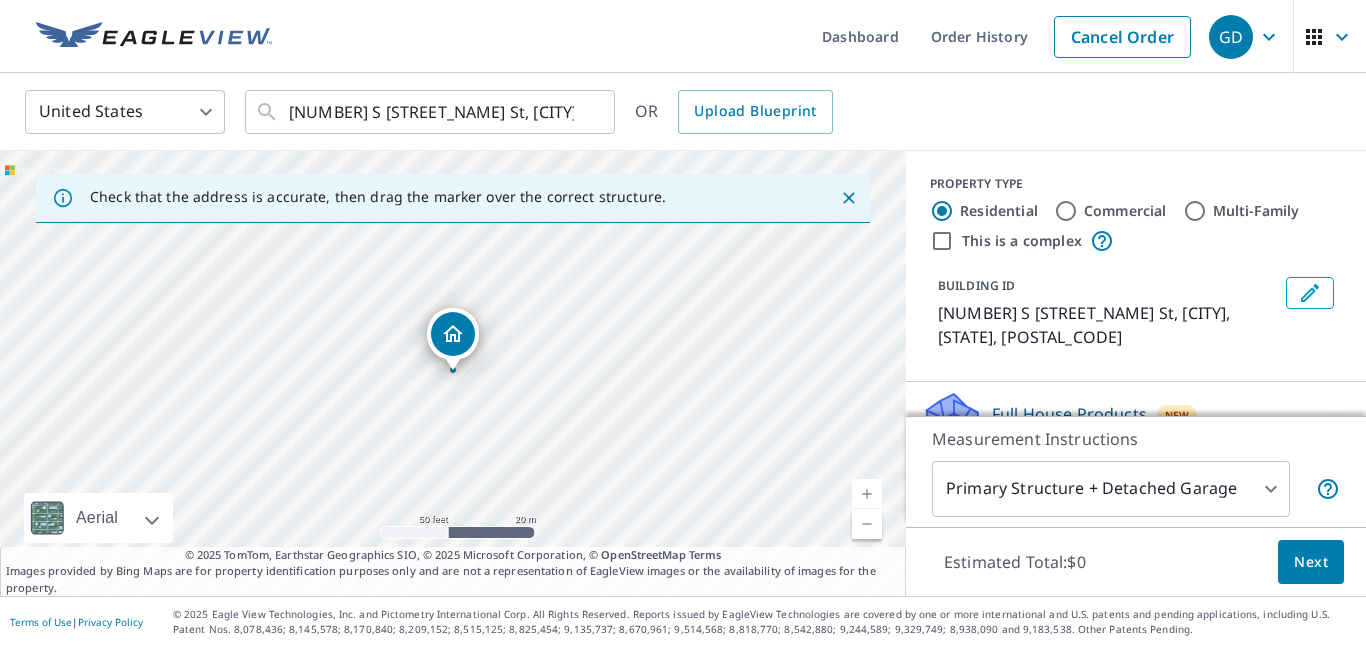 click 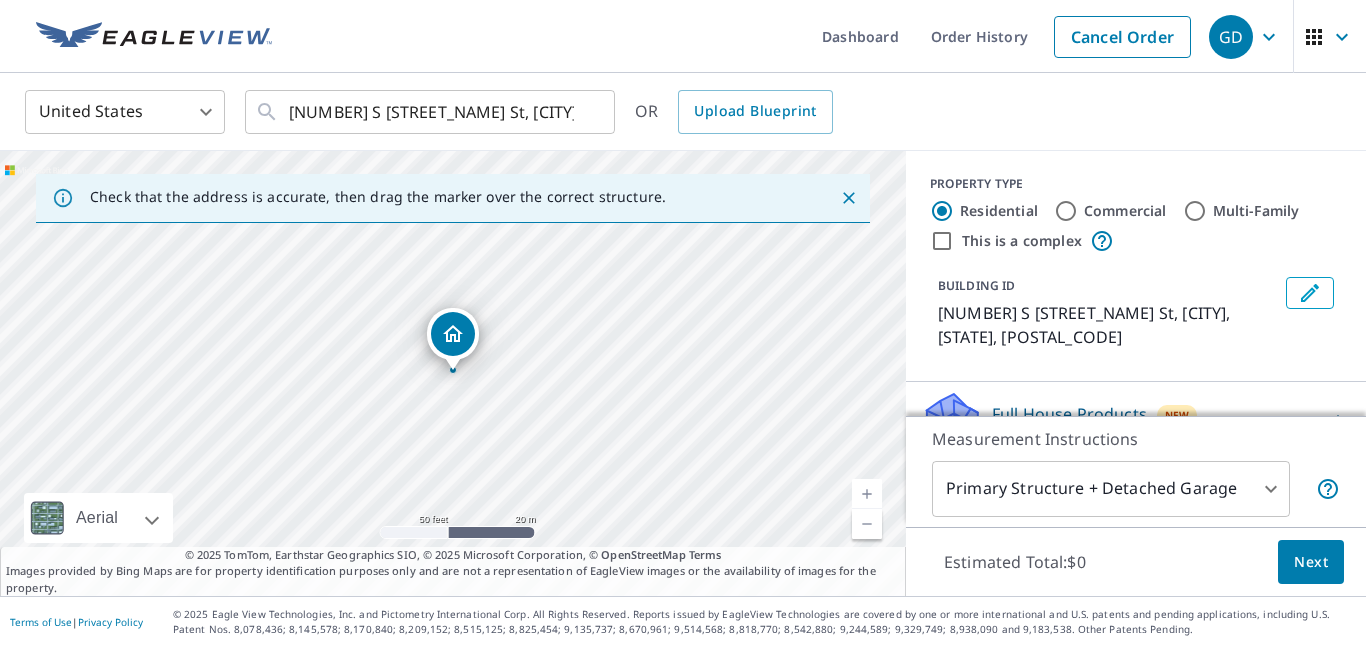 click on "Full House Products" at bounding box center [1069, 414] 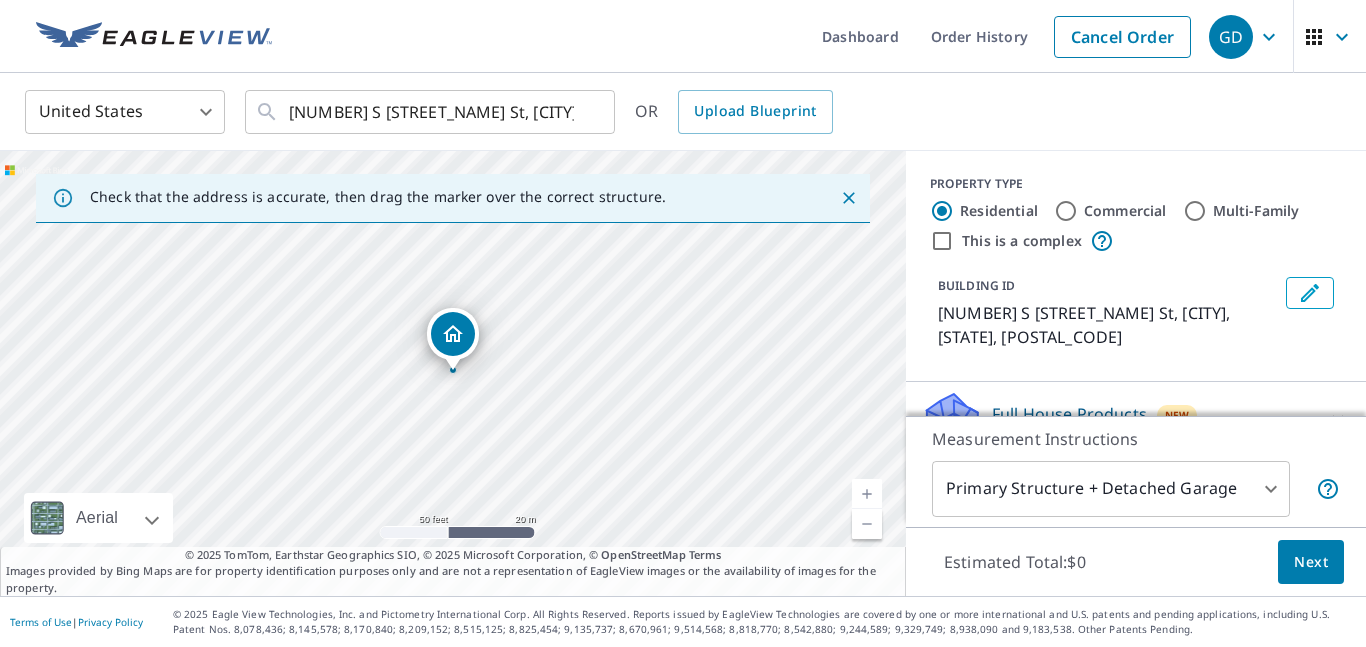 click on "[NUMBER] S [STREET_NAME] St, [CITY], [STATE], [POSTAL_CODE]
Dashboard Order History Cancel Order GD United States US ​ [NUMBER] S [STREET_NAME] St [CITY], [STATE] [POSTAL_CODE] ​ OR Upload Blueprint Check that the address is accurate, then drag the marker over the correct structure. [NUMBER] S [STREET_NAME] St [CITY], [STATE] [POSTAL_CODE] Aerial Road A standard road map Aerial A detailed look from above Labels Labels 50 feet 20 m © 2025 TomTom, © Vexcel Imaging, © 2025 Microsoft Corporation,  © OpenStreetMap Terms © 2025 TomTom, Earthstar Geographics SIO, © 2025 Microsoft Corporation, ©   OpenStreetMap   Terms Images provided by Bing Maps are for property identification purposes only and are not a representation of EagleView images or the availability of images for the property. PROPERTY TYPE Residential Commercial Multi-Family This is a complex BUILDING ID [NUMBER] S [STREET_NAME] St, [CITY], [STATE], [POSTAL_CODE] Full House Products New Full House™ $[PRICE] Roof Products New Premium $[PRICE] - $[PRICE] QuickSquares™ $[PRICE] Gutter $[PRICE] Bid Perfect™ $[PRICE] Solar Products New Inform Essentials+ $[PRICE] $[PRICE]" at bounding box center [683, 323] 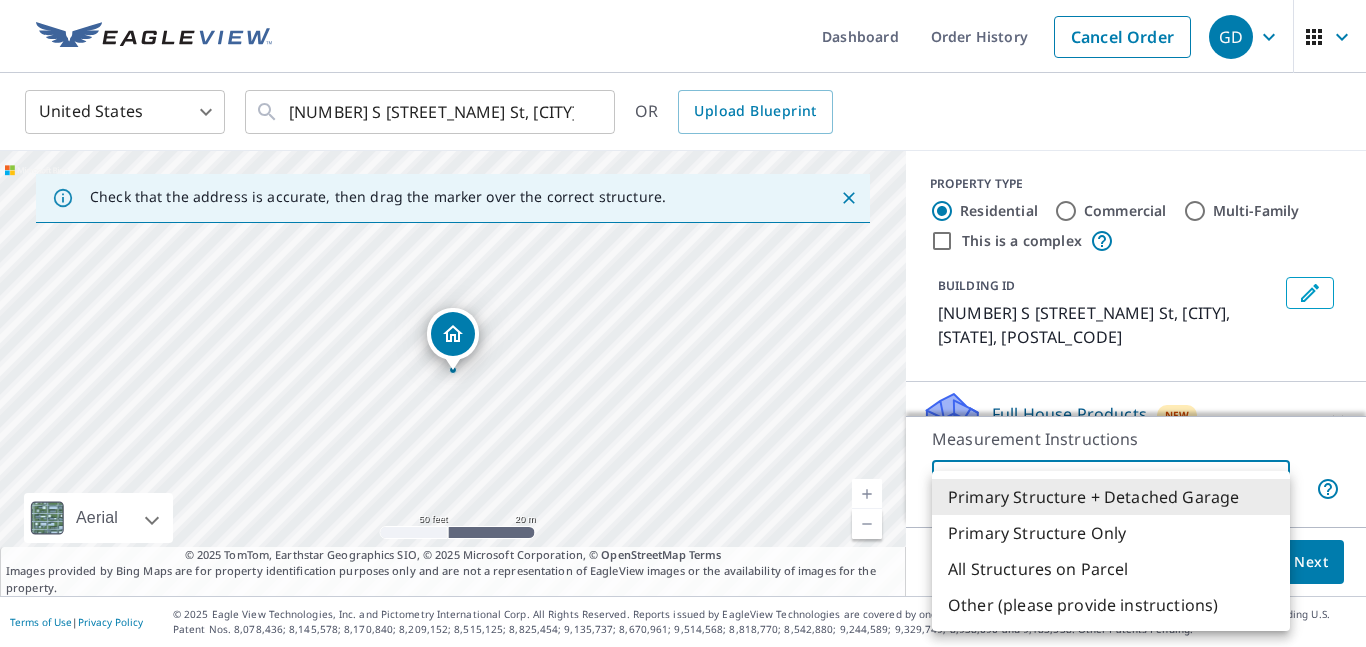 click on "Primary Structure + Detached Garage" at bounding box center [1111, 497] 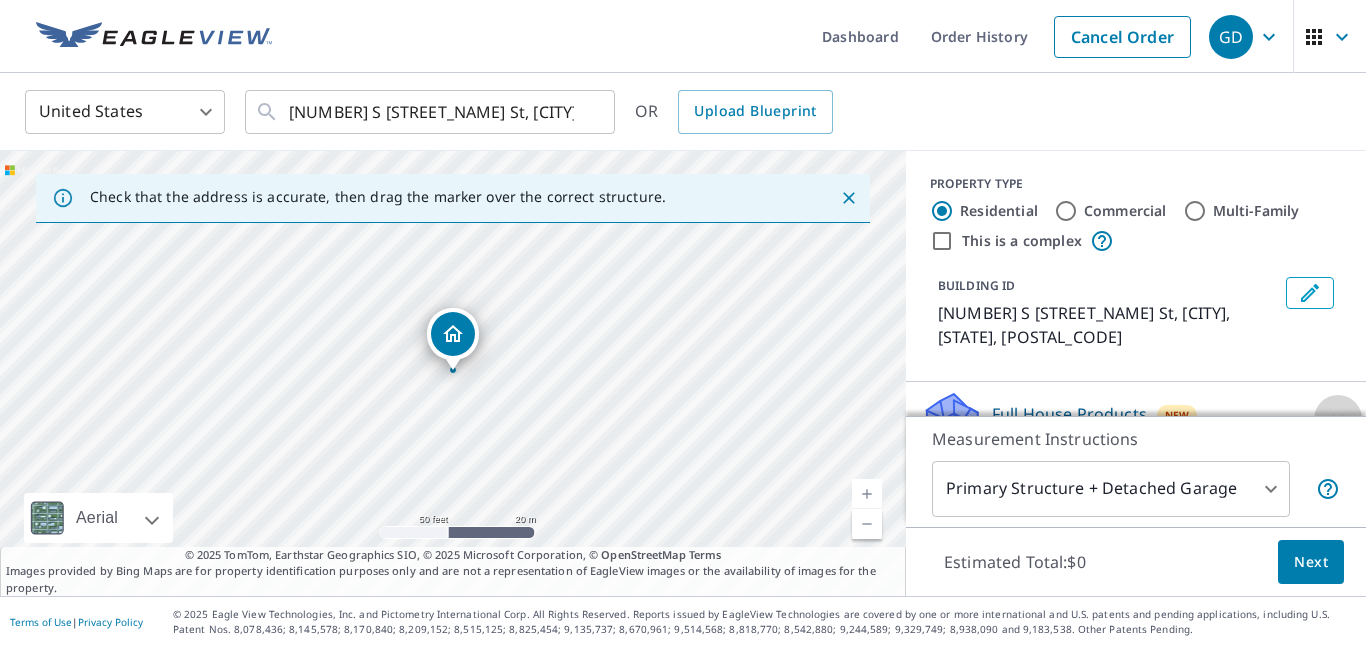 click 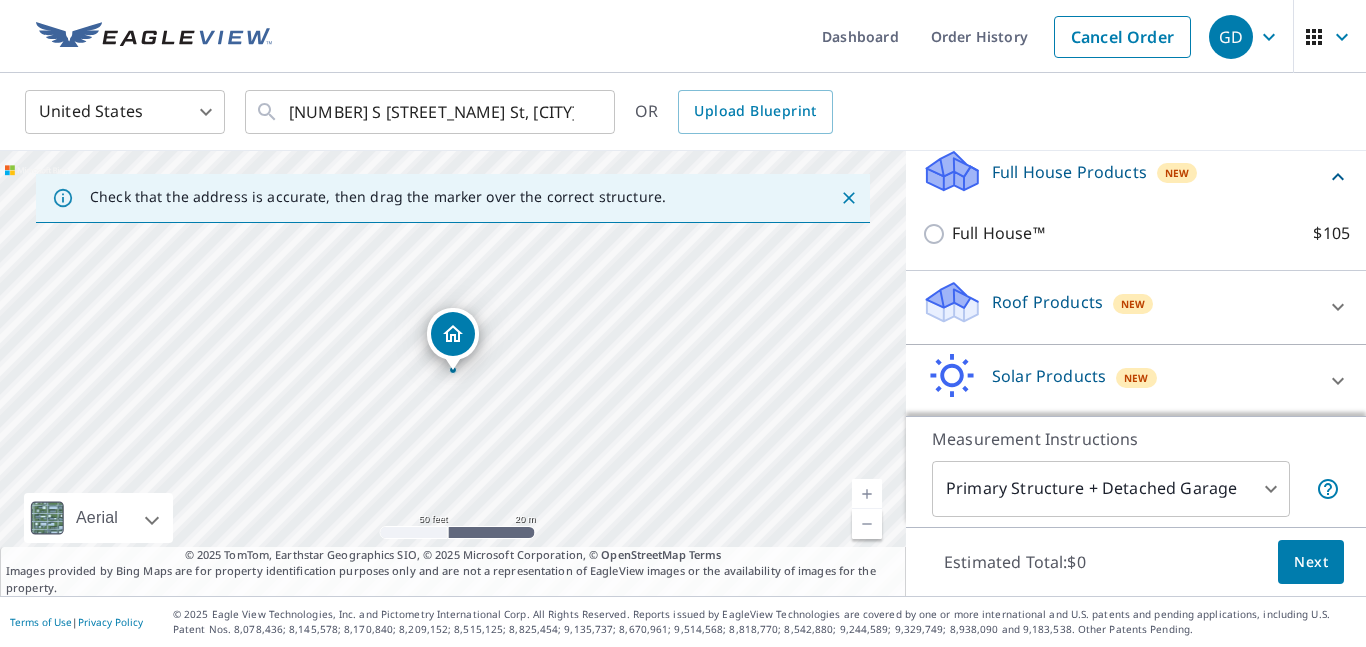 scroll, scrollTop: 250, scrollLeft: 0, axis: vertical 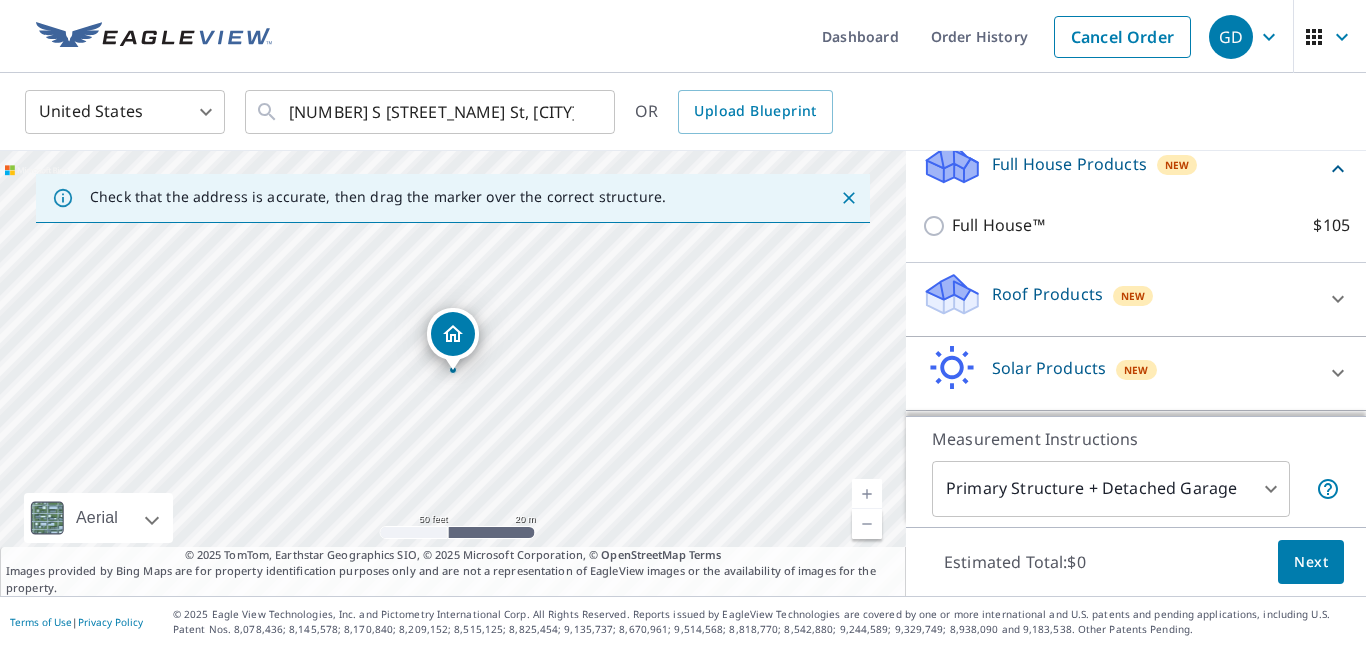 click 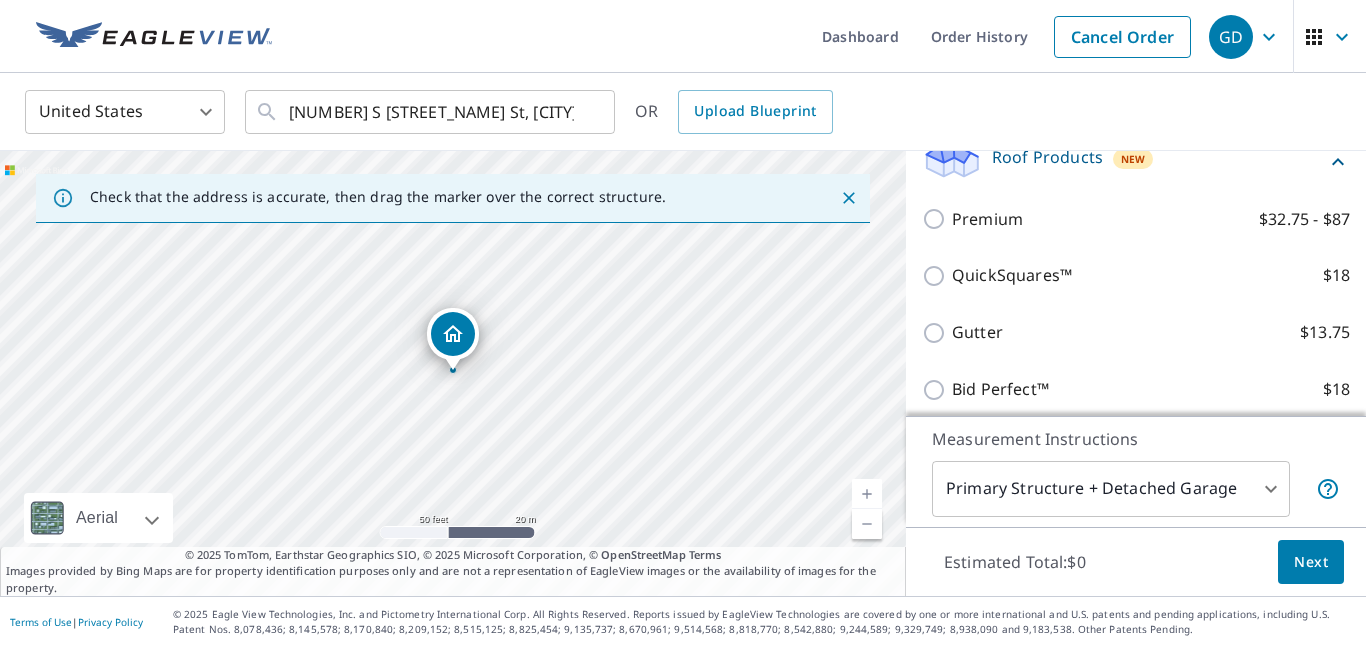 scroll, scrollTop: 388, scrollLeft: 0, axis: vertical 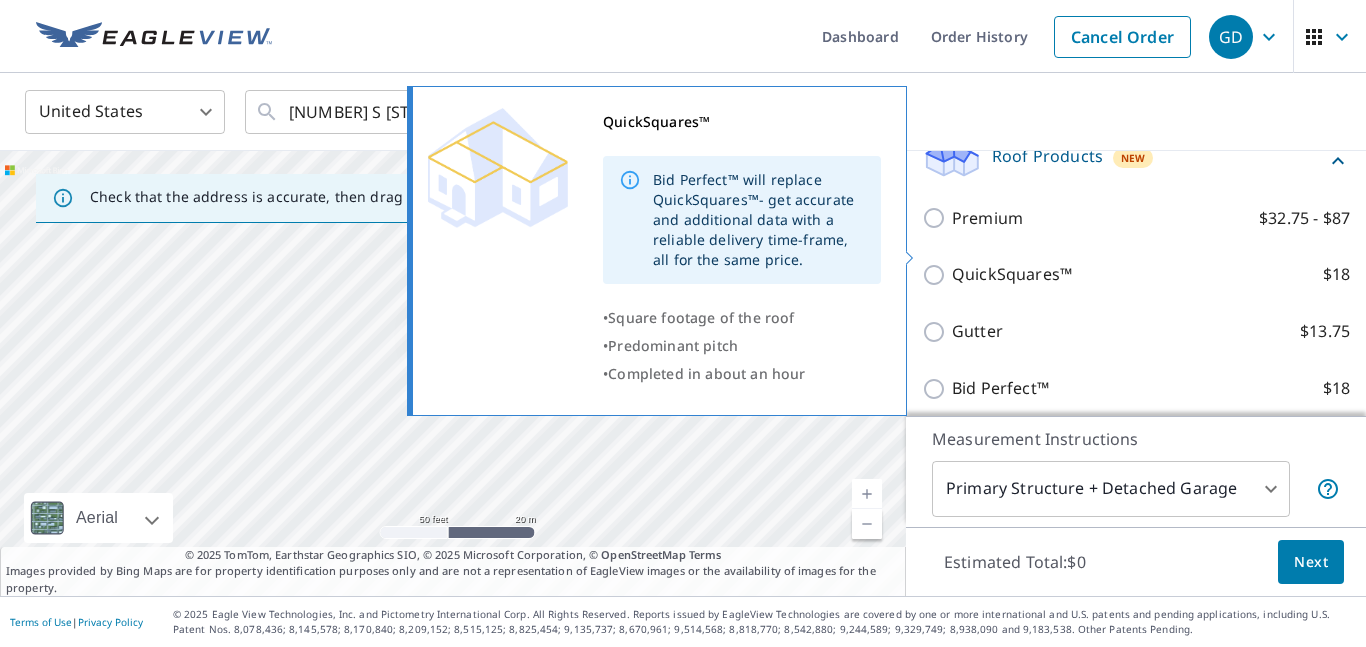 click on "QuickSquares™ $18" at bounding box center [937, 275] 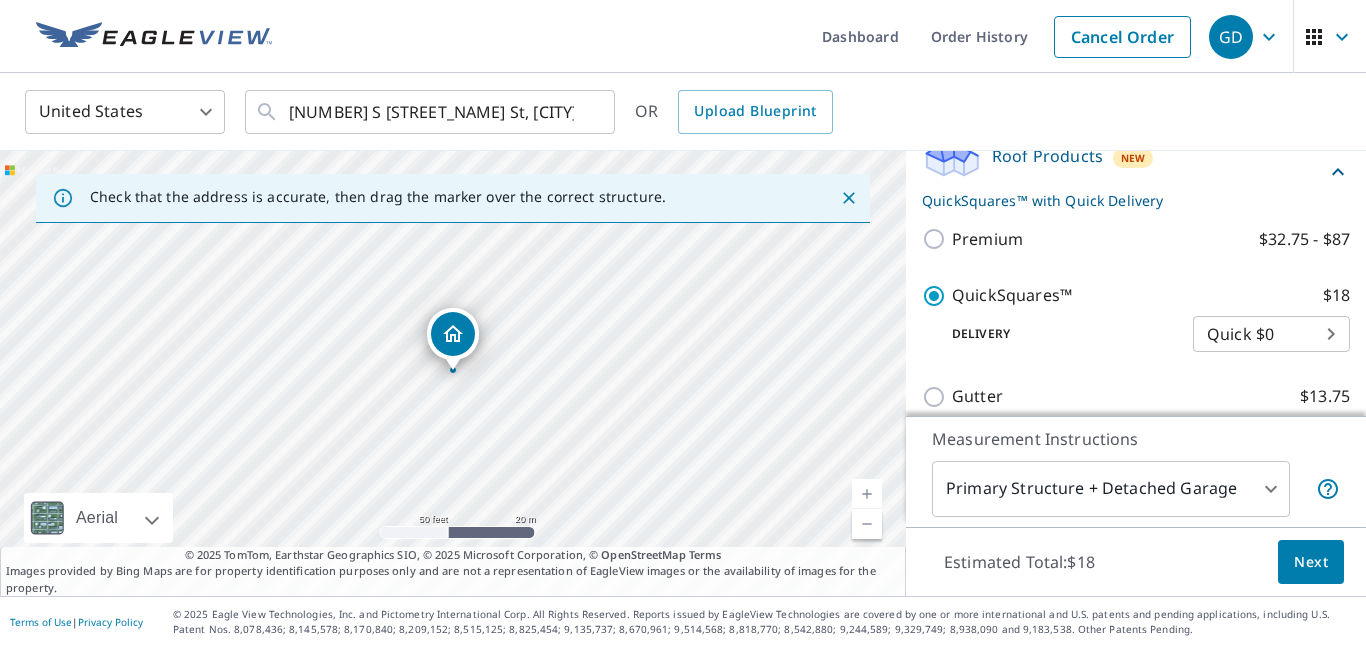 click on "Next" at bounding box center (1311, 562) 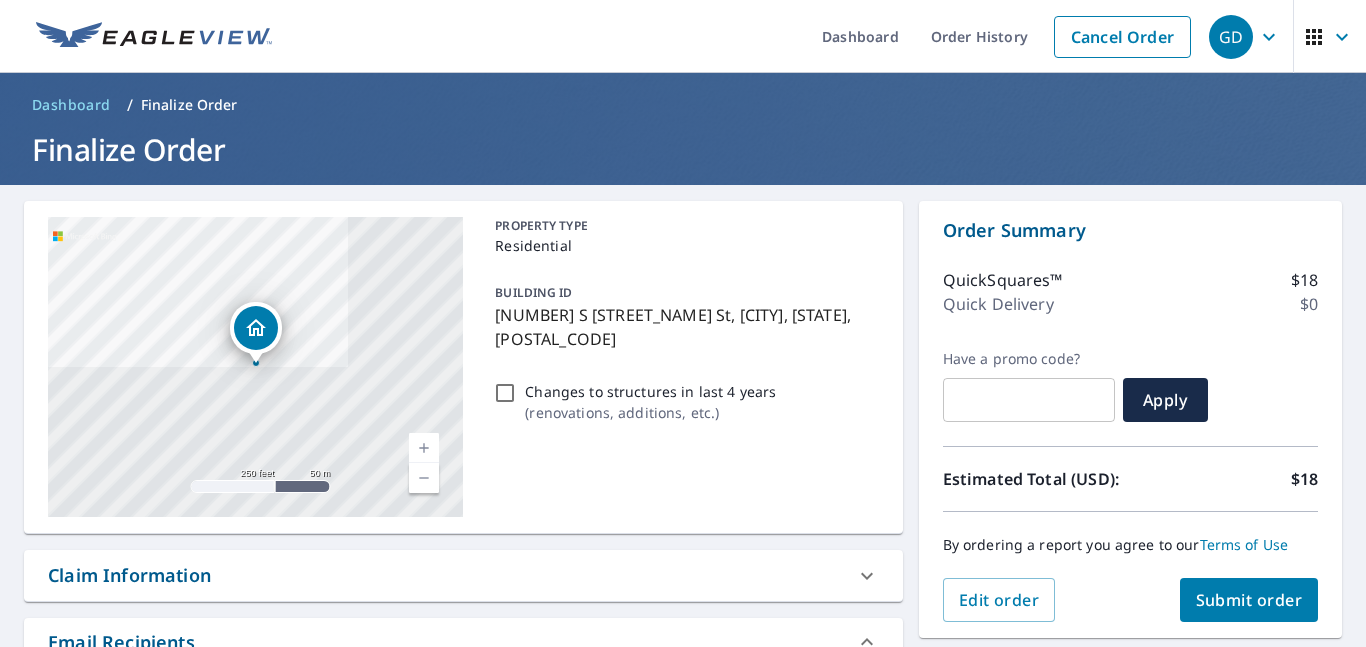 click on "Changes to structures in last 4 years ( renovations, additions, etc. )" at bounding box center (505, 393) 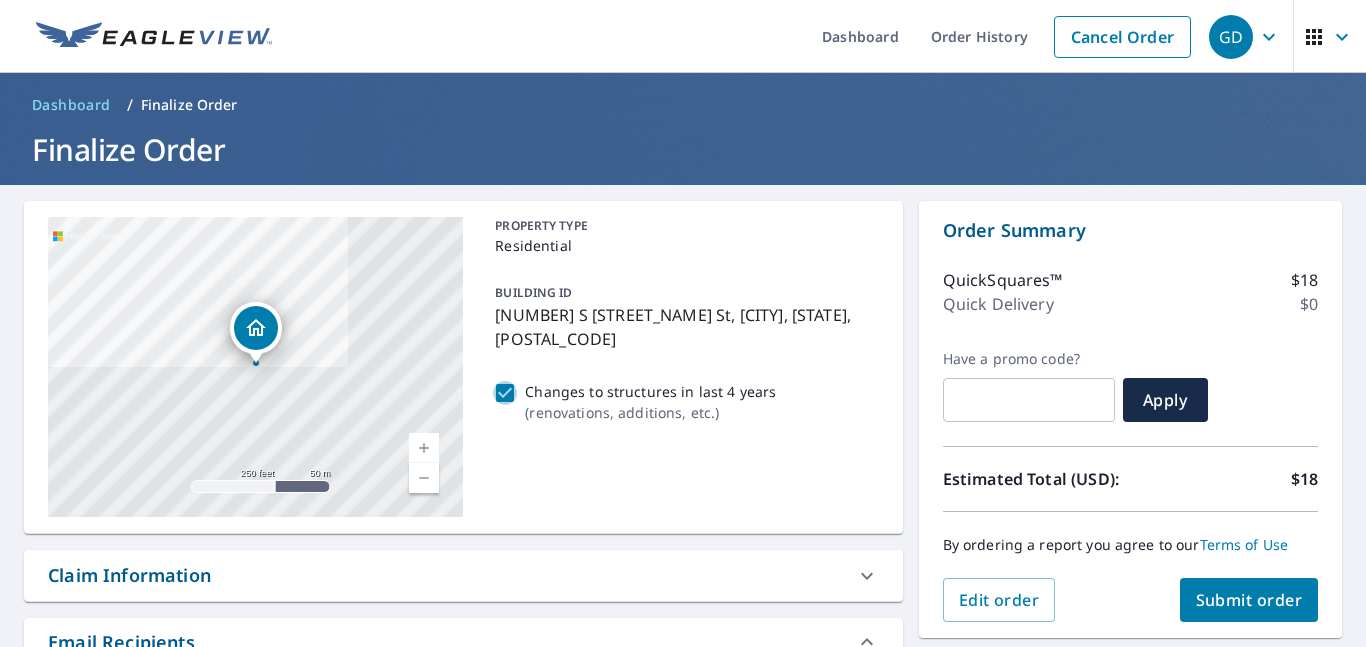 click on "Changes to structures in last 4 years ( renovations, additions, etc. )" at bounding box center (505, 393) 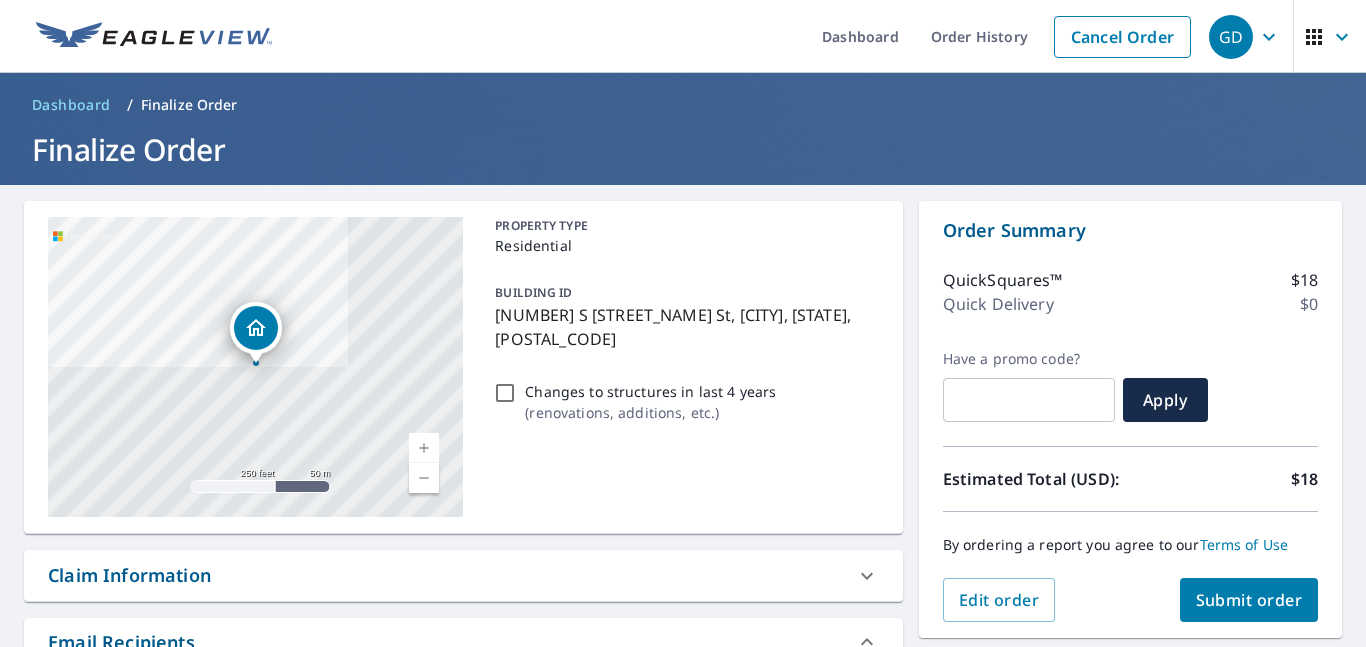 click on "Changes to structures in last 4 years ( renovations, additions, etc. )" at bounding box center [505, 393] 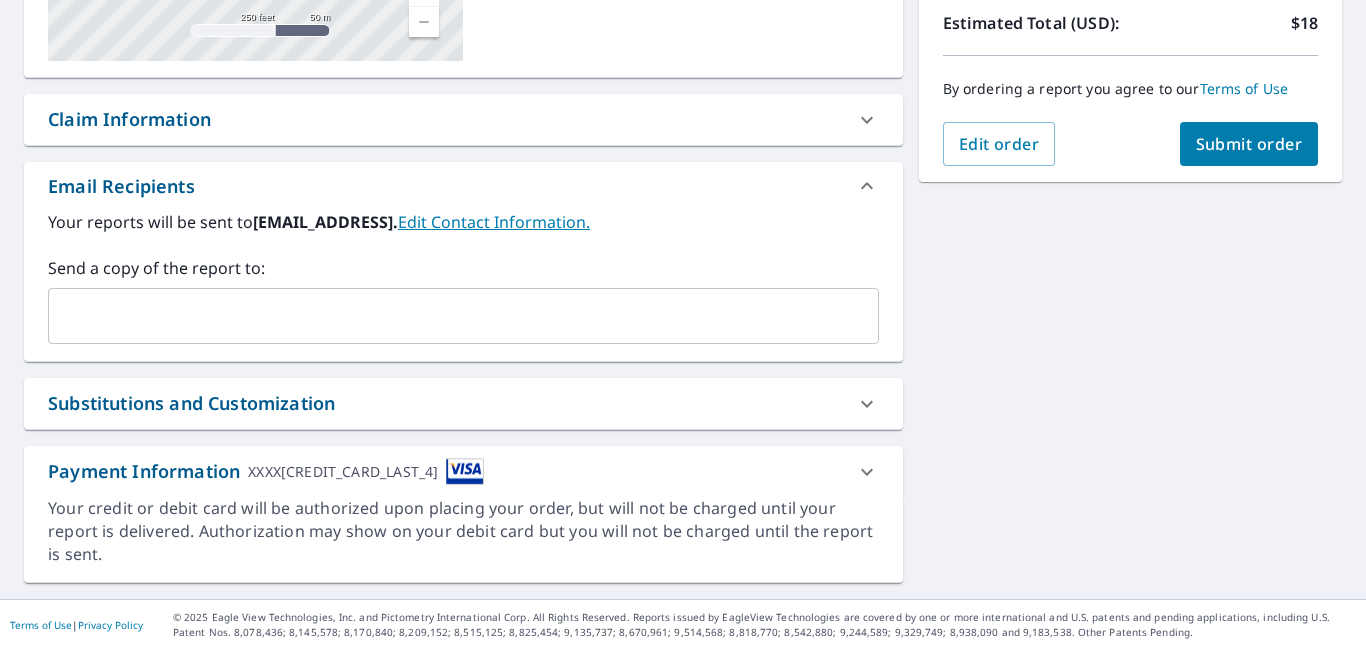 scroll, scrollTop: 459, scrollLeft: 0, axis: vertical 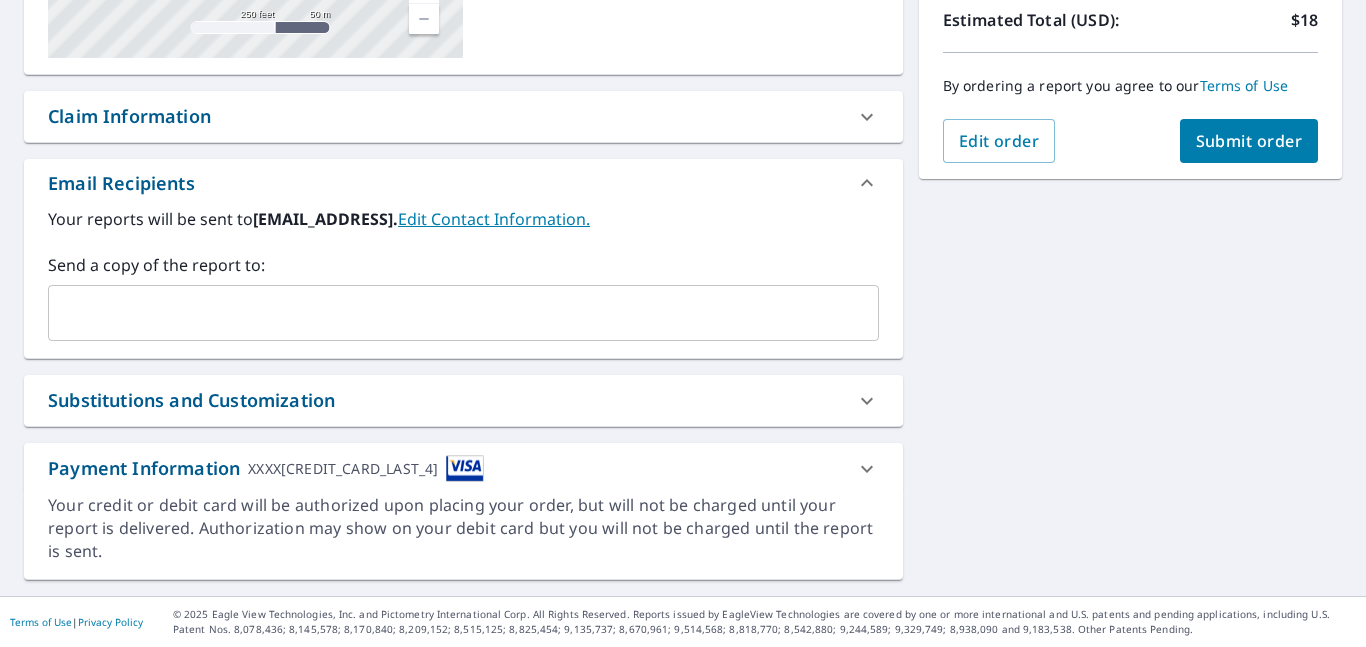 click 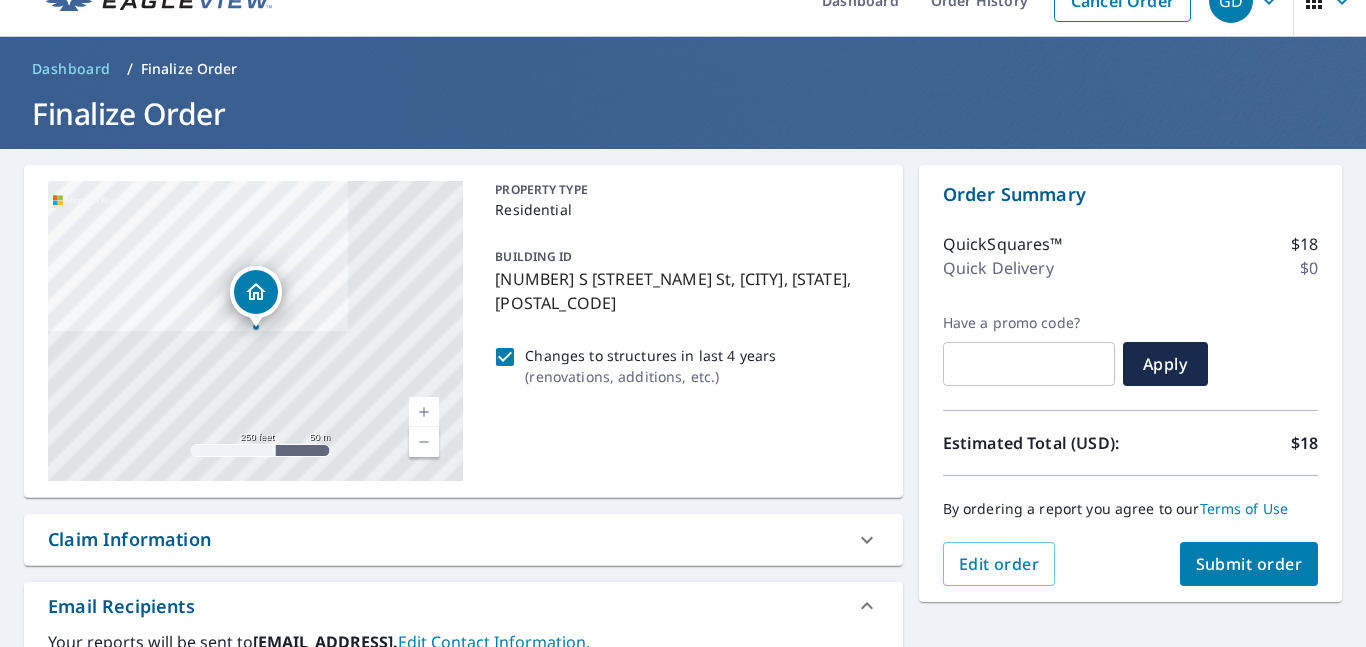 scroll, scrollTop: 0, scrollLeft: 0, axis: both 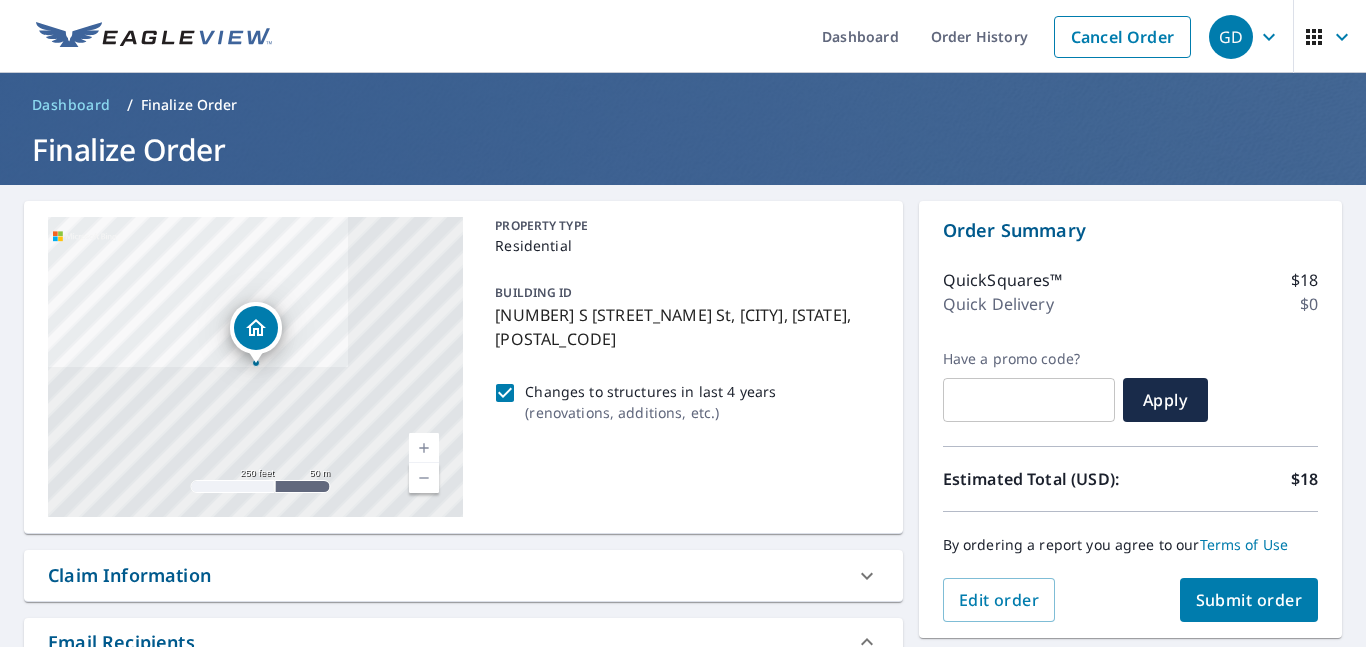 click on "Submit order" at bounding box center [1249, 600] 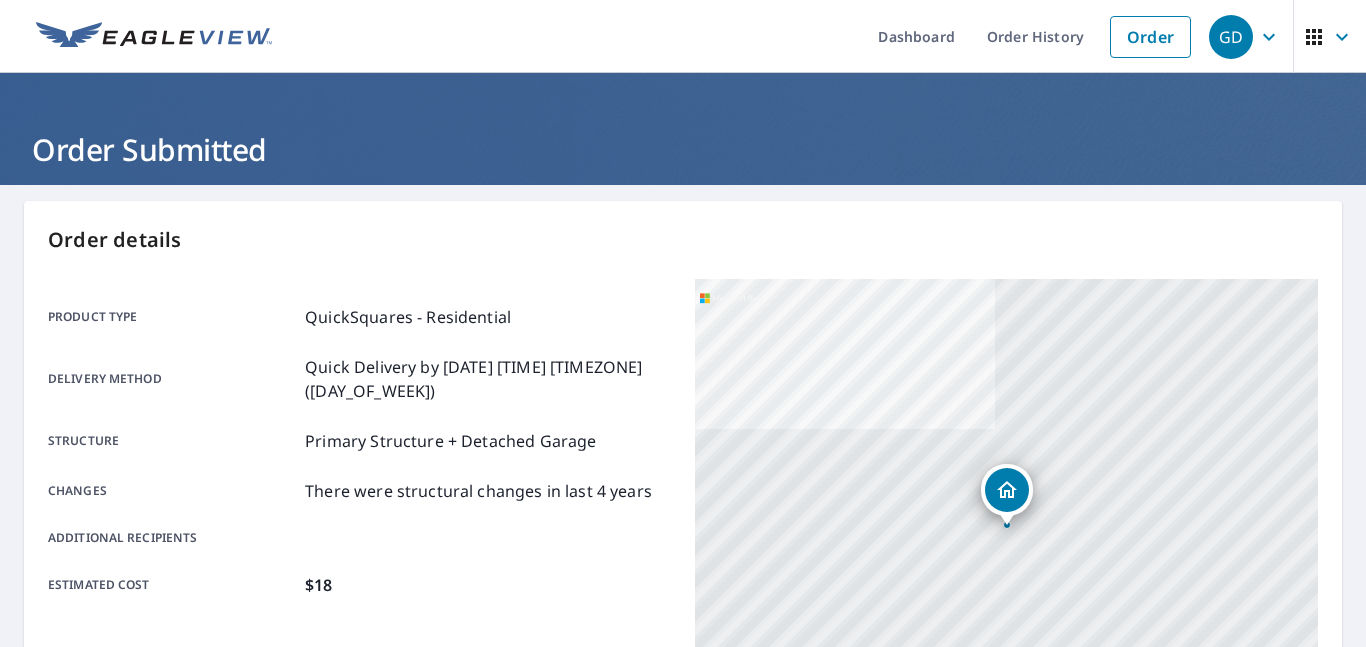 click on "[NUMBER] S [STREET_NAME] St, [CITY], [STATE] [POSTAL_CODE]" at bounding box center [1006, 529] 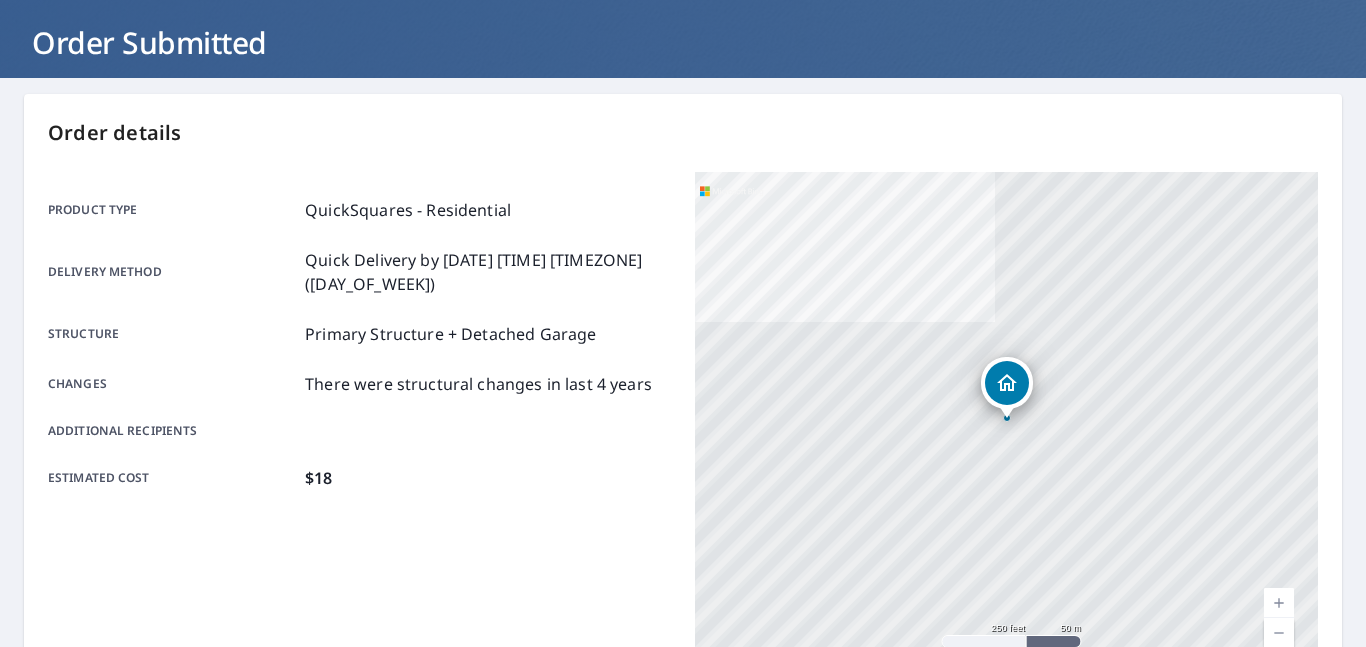 scroll, scrollTop: 0, scrollLeft: 0, axis: both 